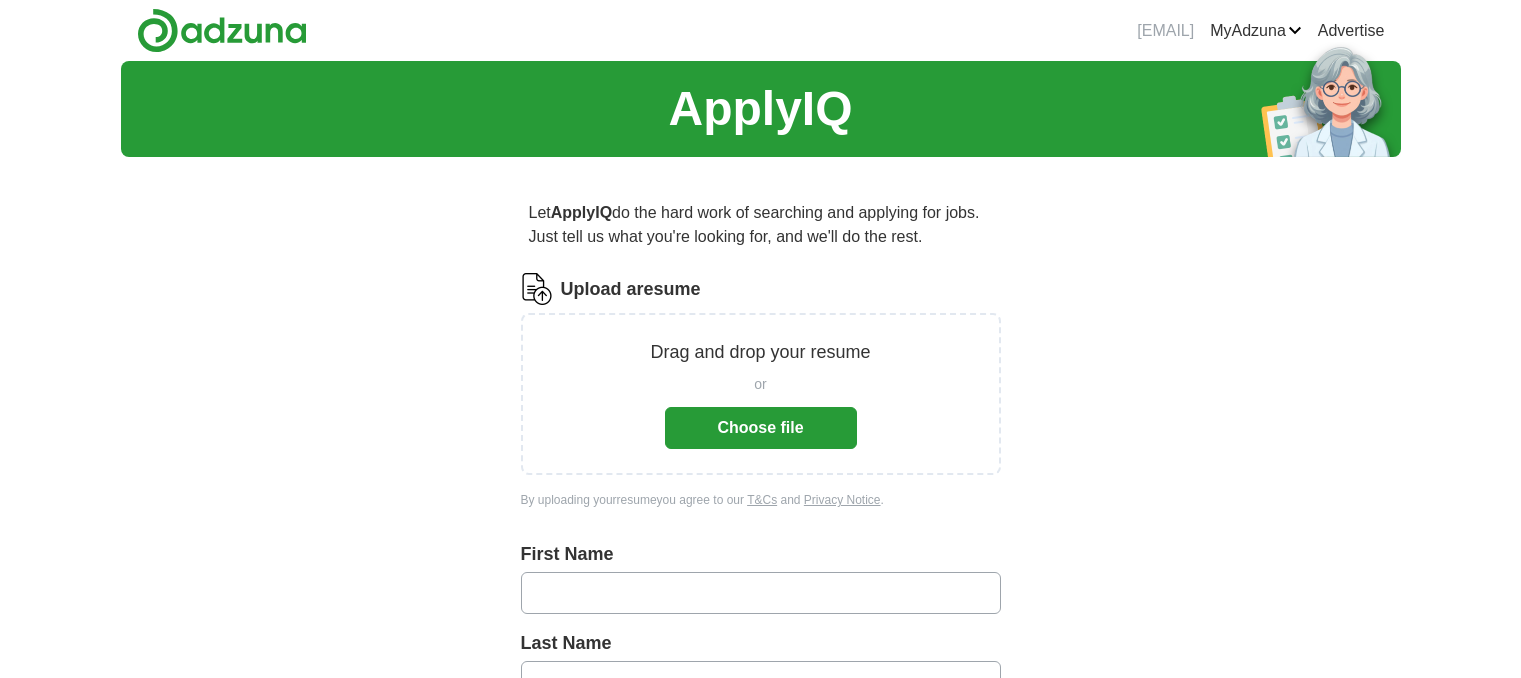 scroll, scrollTop: 0, scrollLeft: 0, axis: both 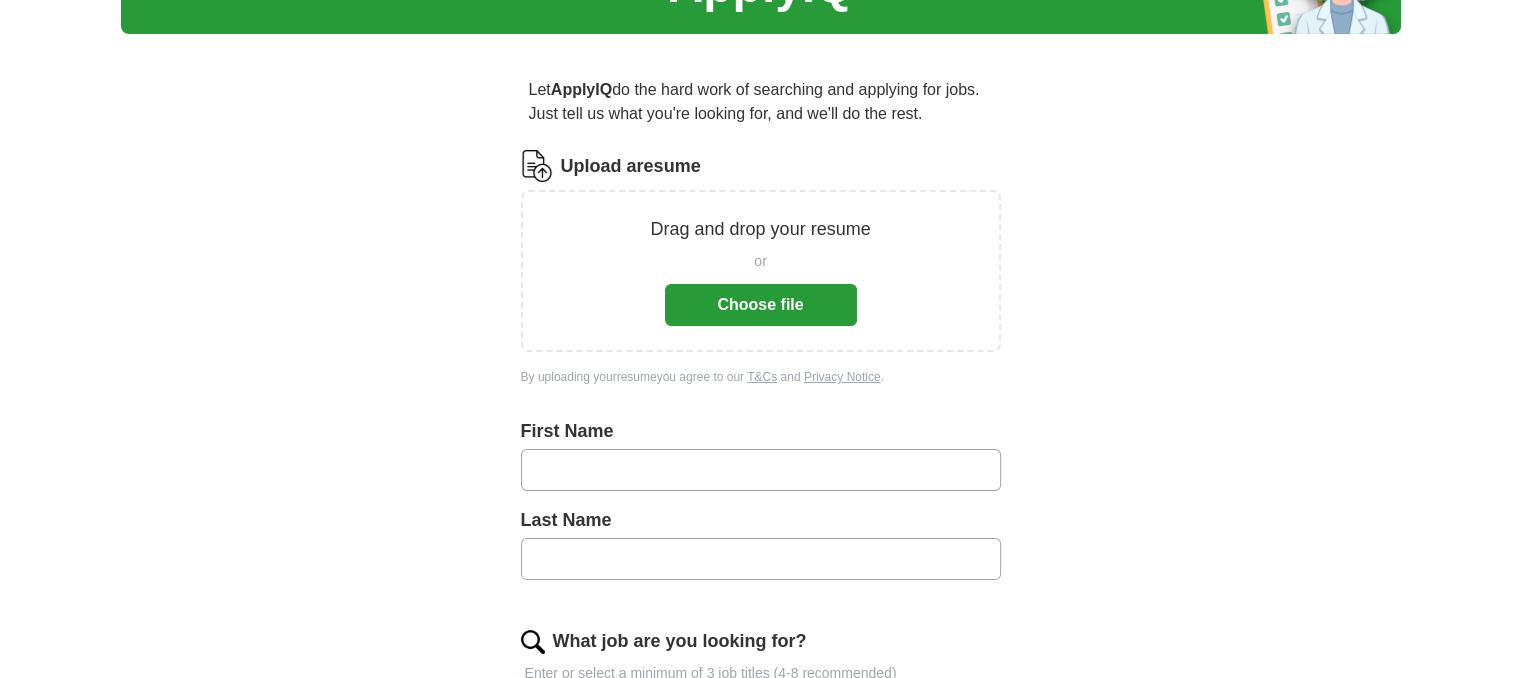 click on "Choose file" at bounding box center (761, 305) 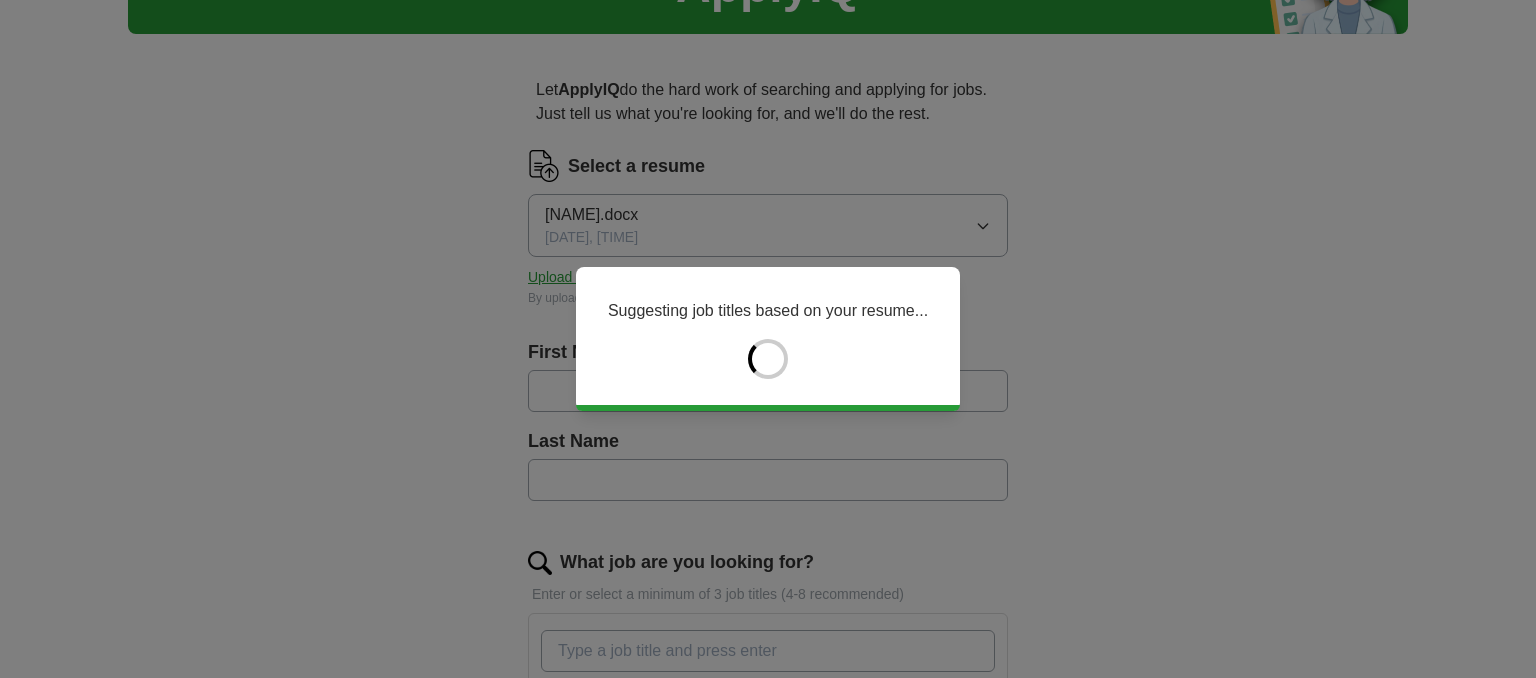 type on "******" 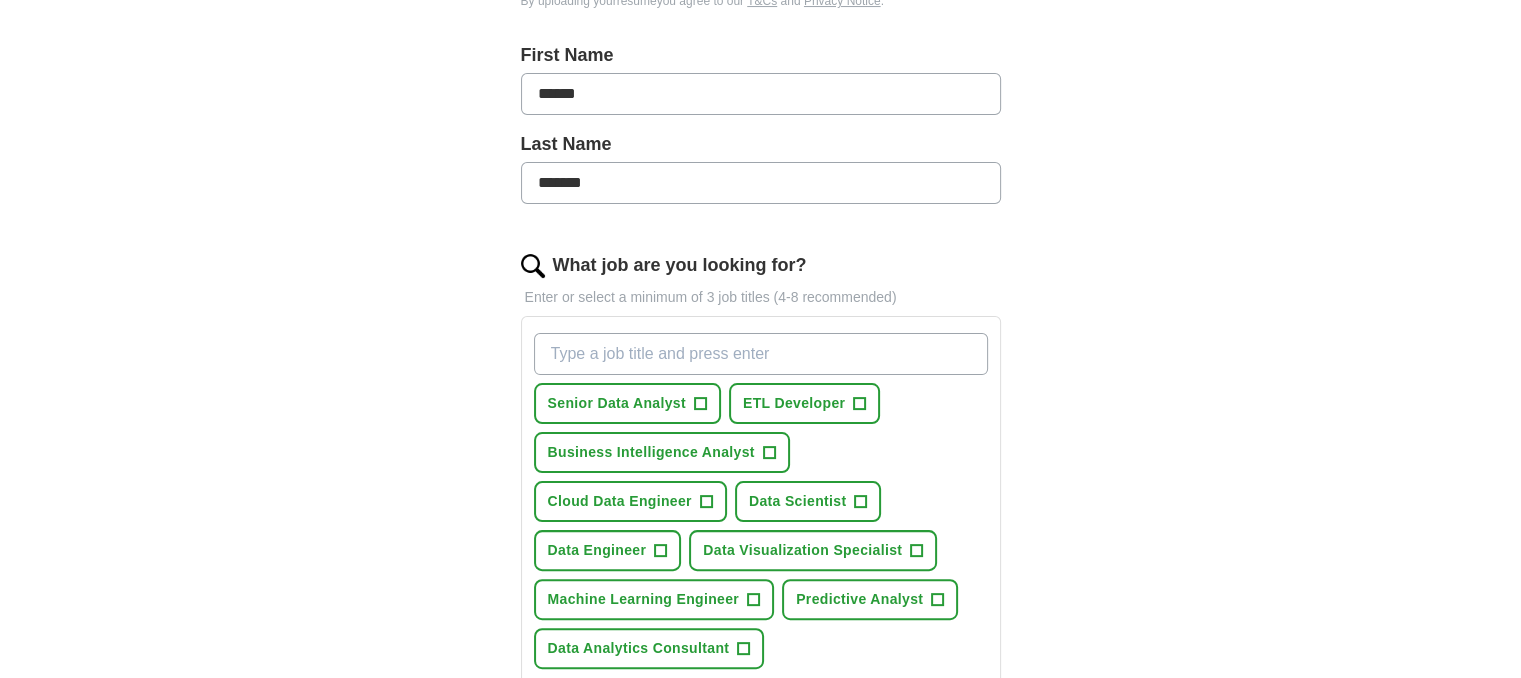 scroll, scrollTop: 422, scrollLeft: 0, axis: vertical 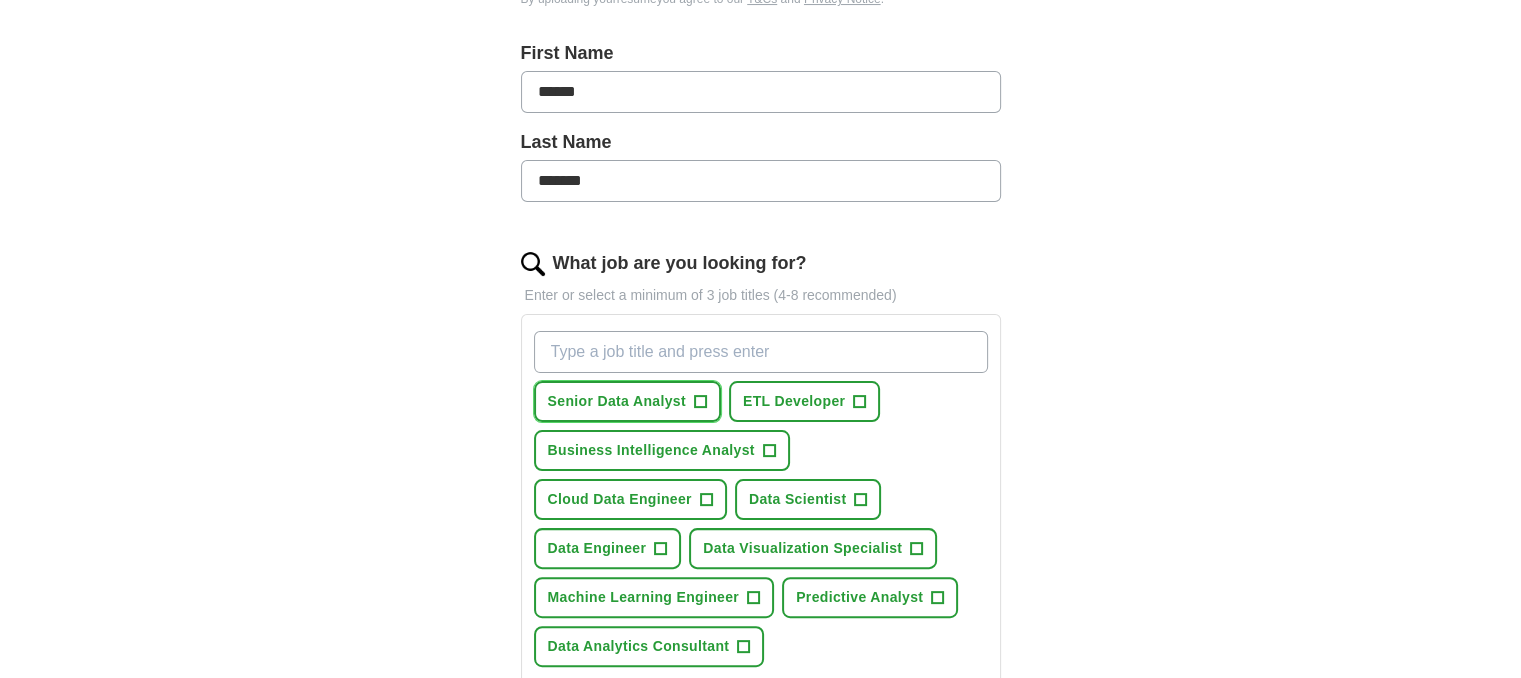 click on "+" at bounding box center (700, 402) 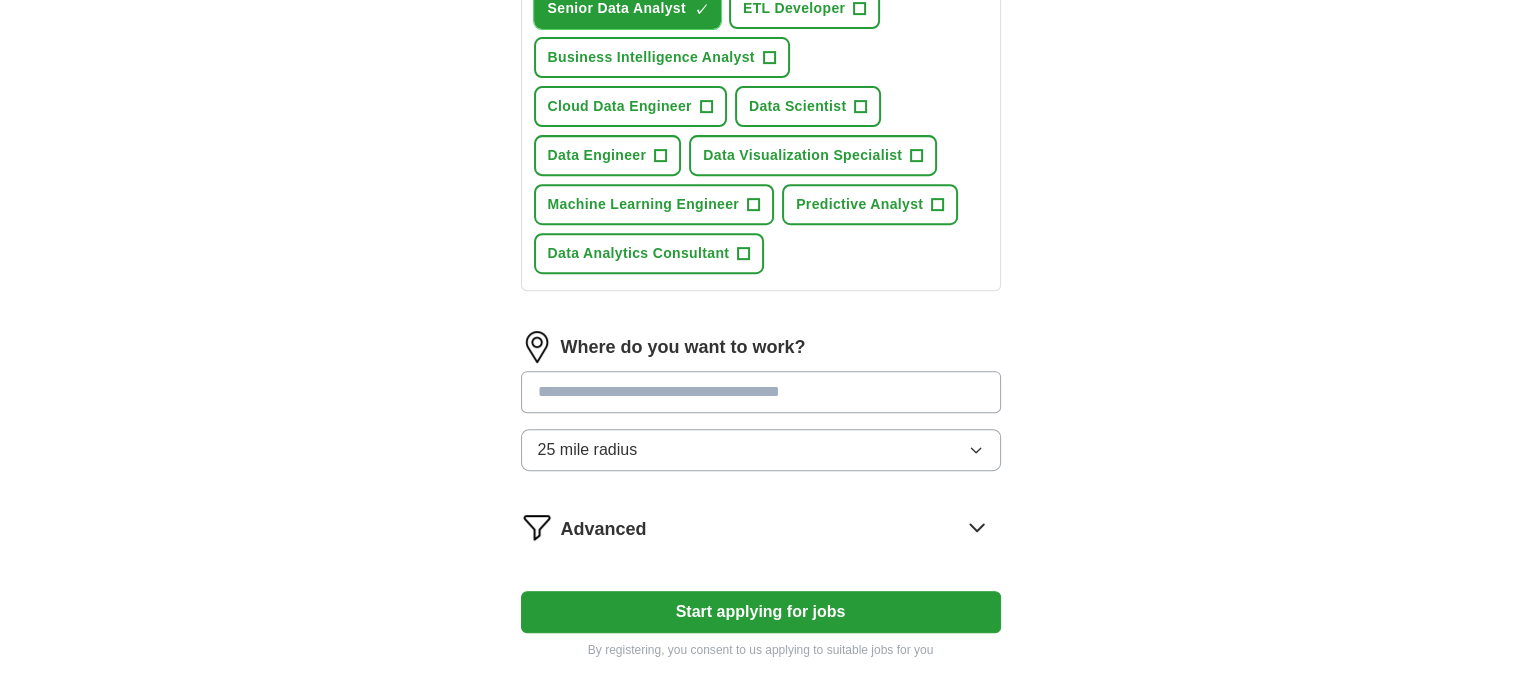 scroll, scrollTop: 816, scrollLeft: 0, axis: vertical 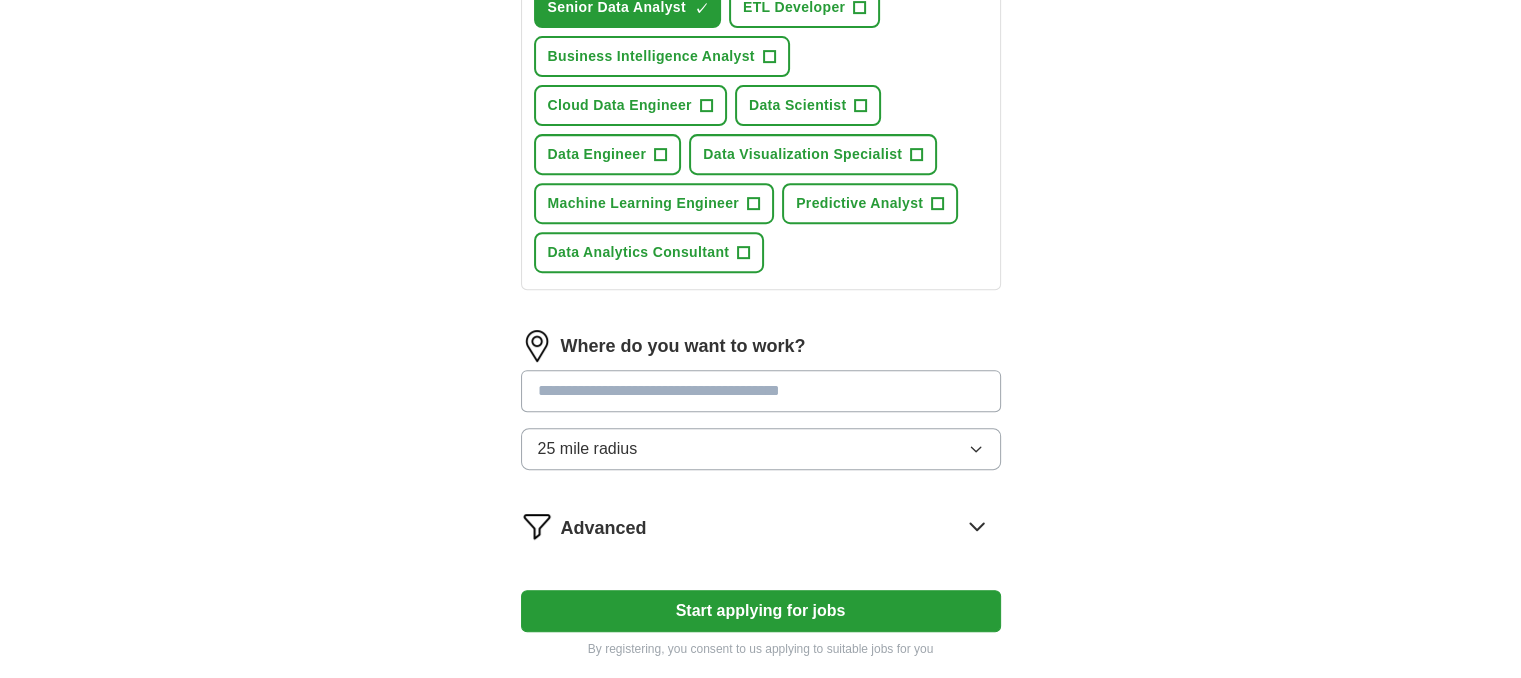 click at bounding box center [761, 391] 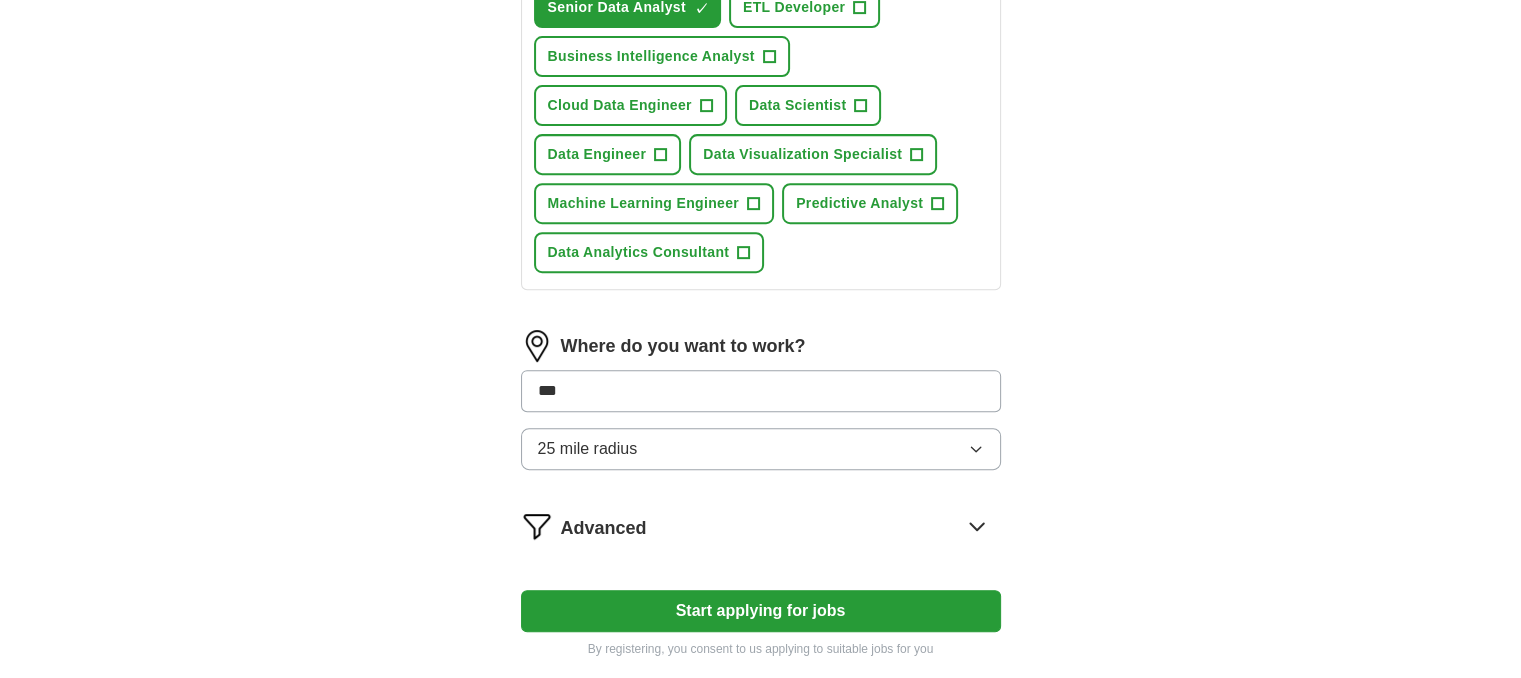 type on "****" 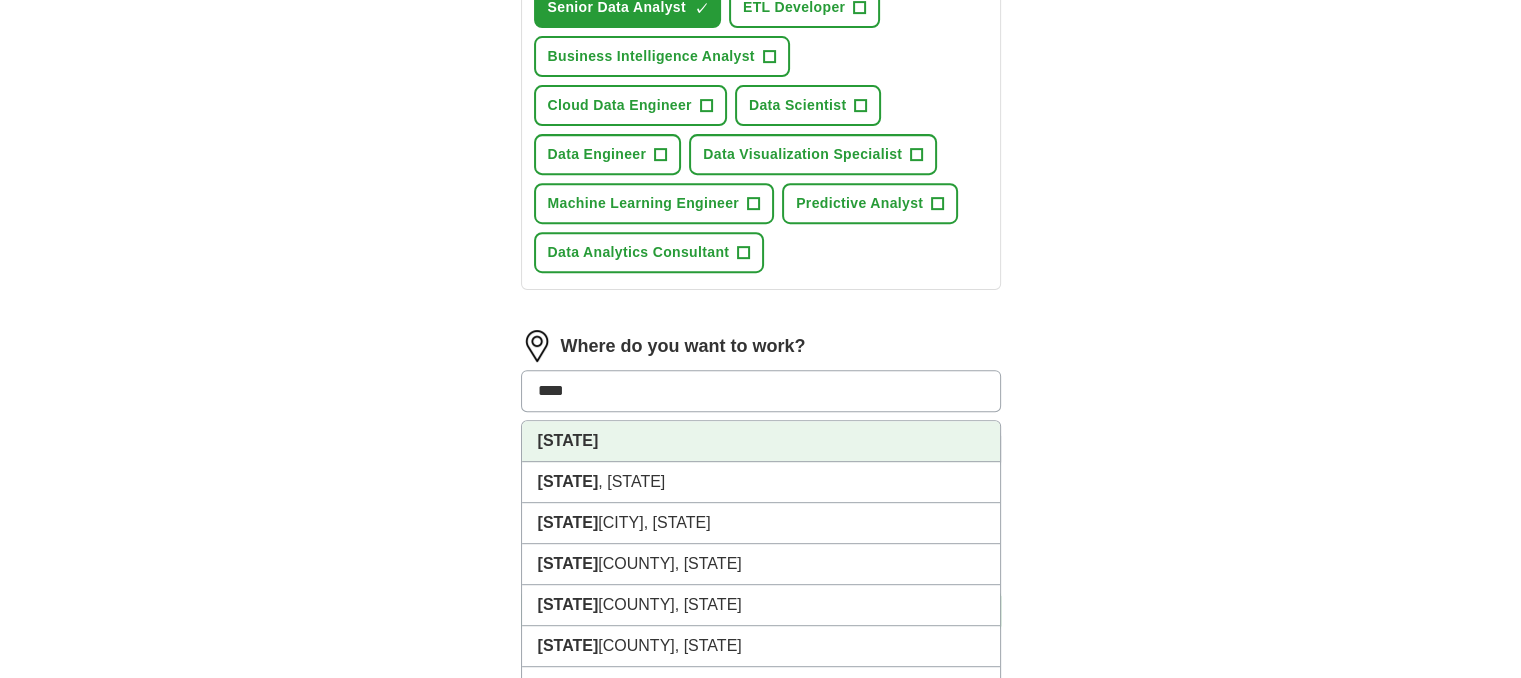 click on "[STATE]" at bounding box center [761, 441] 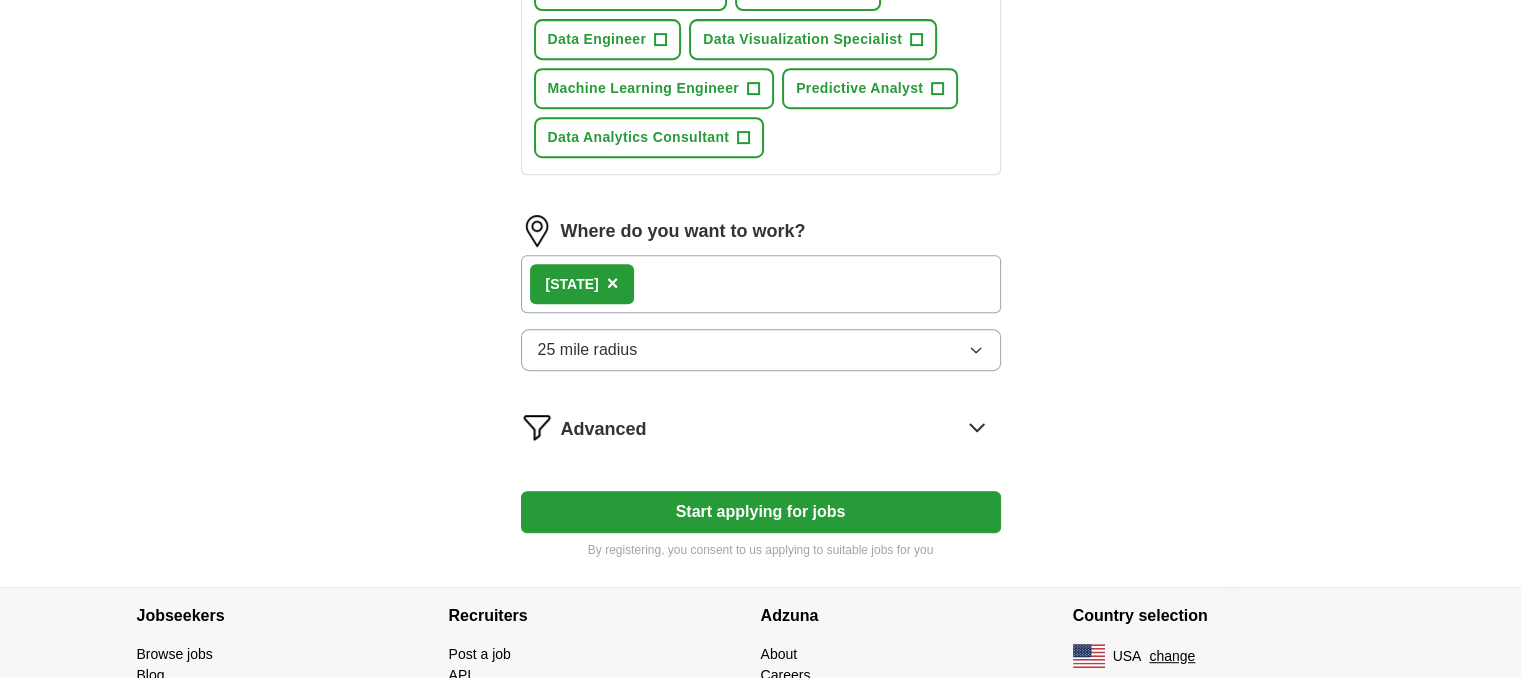 scroll, scrollTop: 939, scrollLeft: 0, axis: vertical 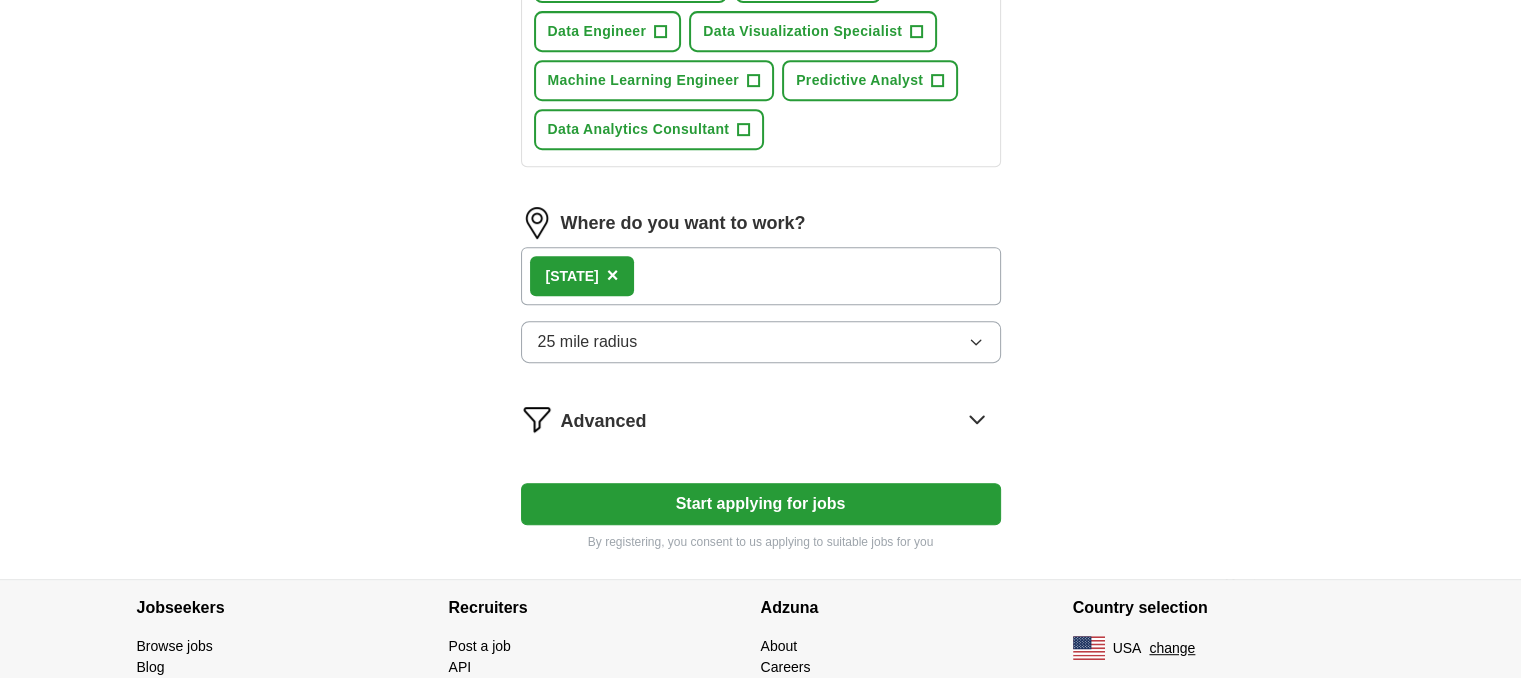 click on "Start applying for jobs" at bounding box center [761, 504] 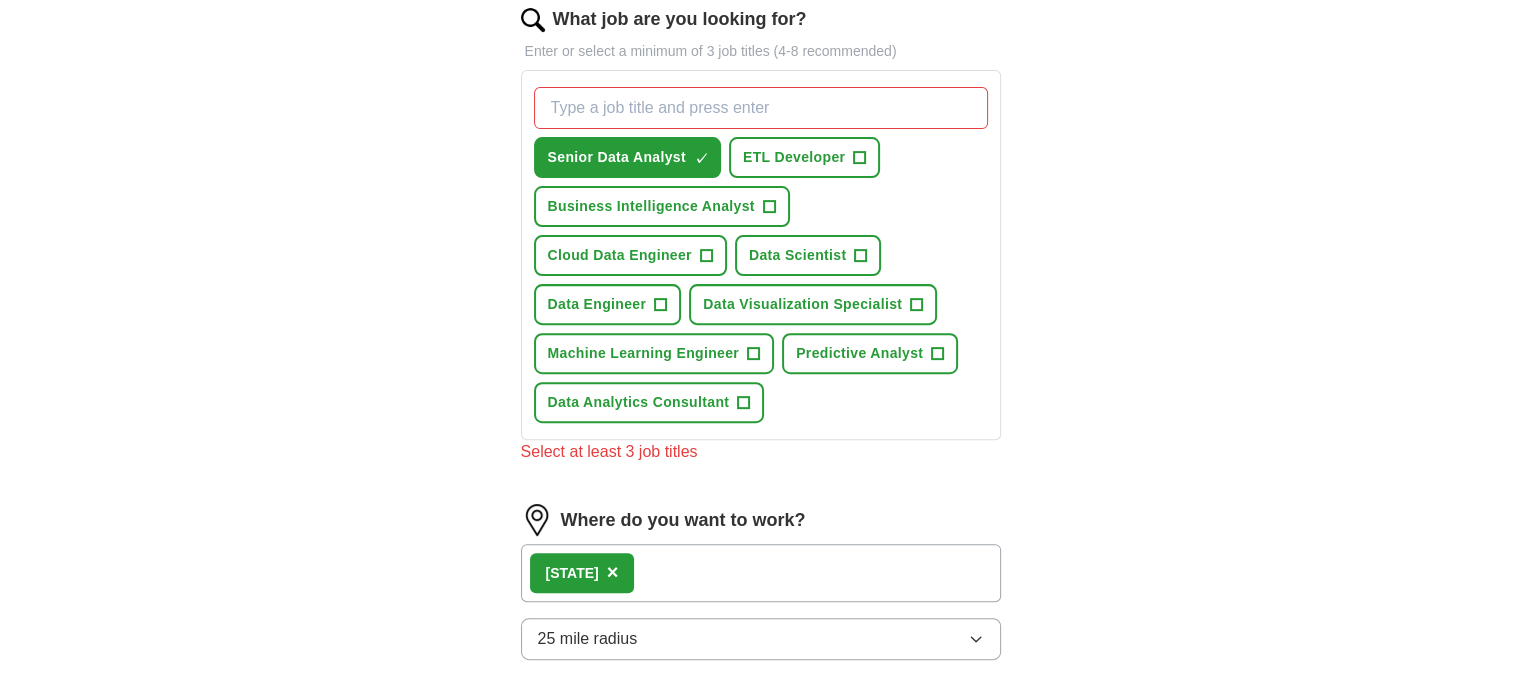 scroll, scrollTop: 660, scrollLeft: 0, axis: vertical 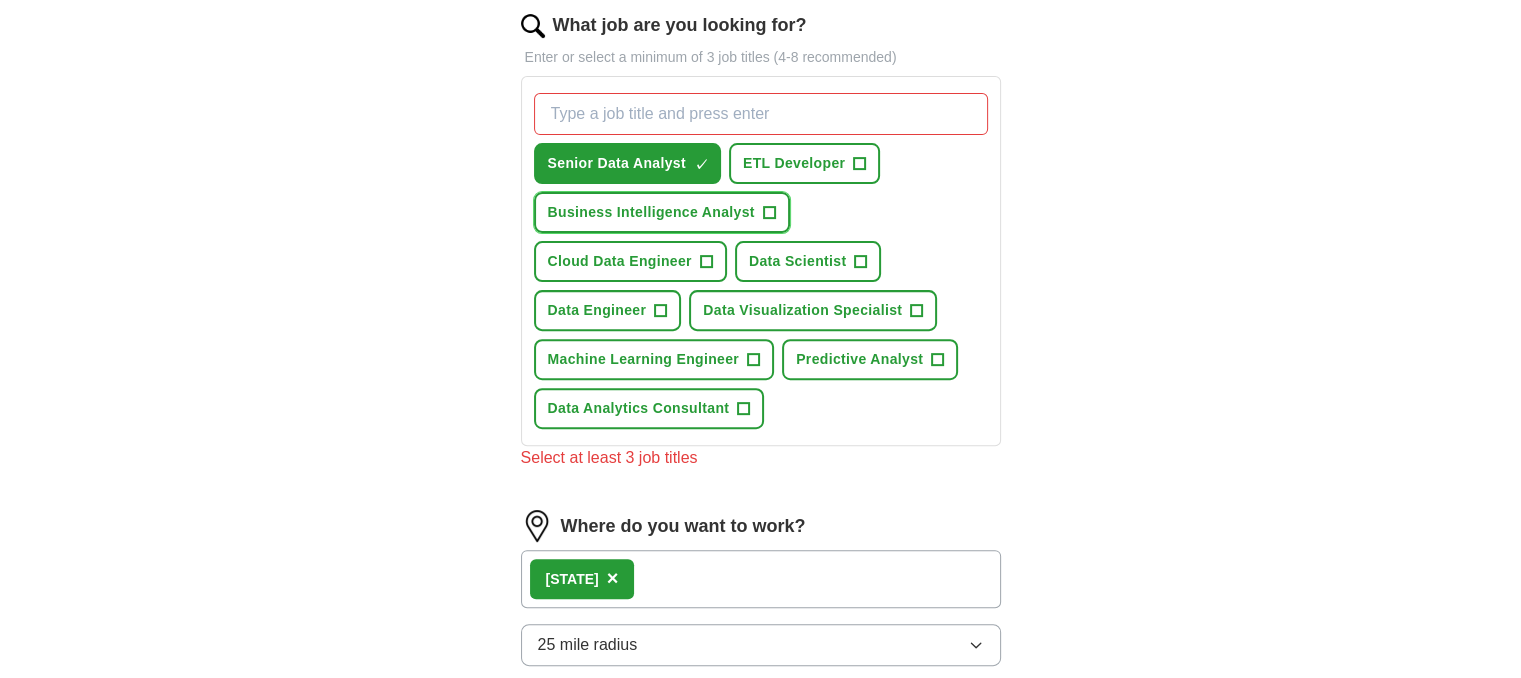 click on "+" at bounding box center (769, 213) 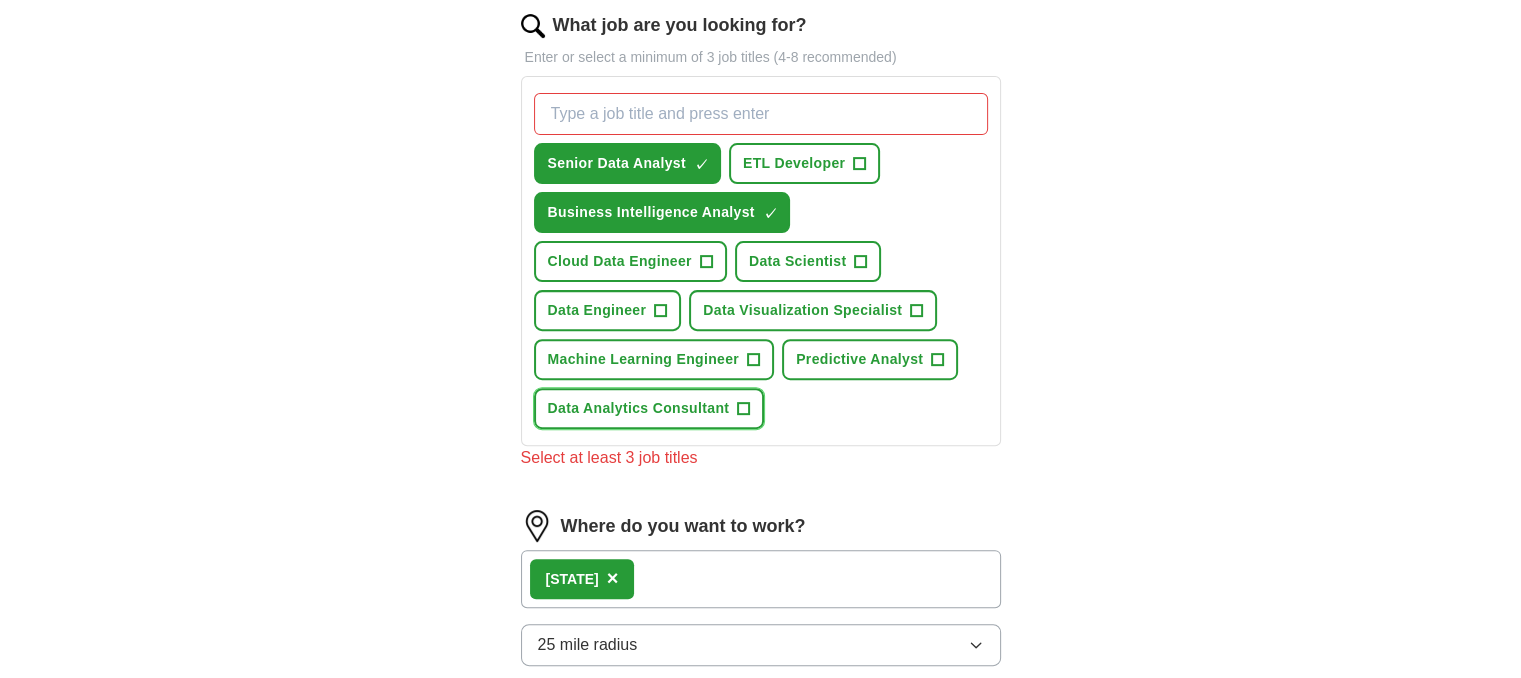 click on "+" at bounding box center [743, 408] 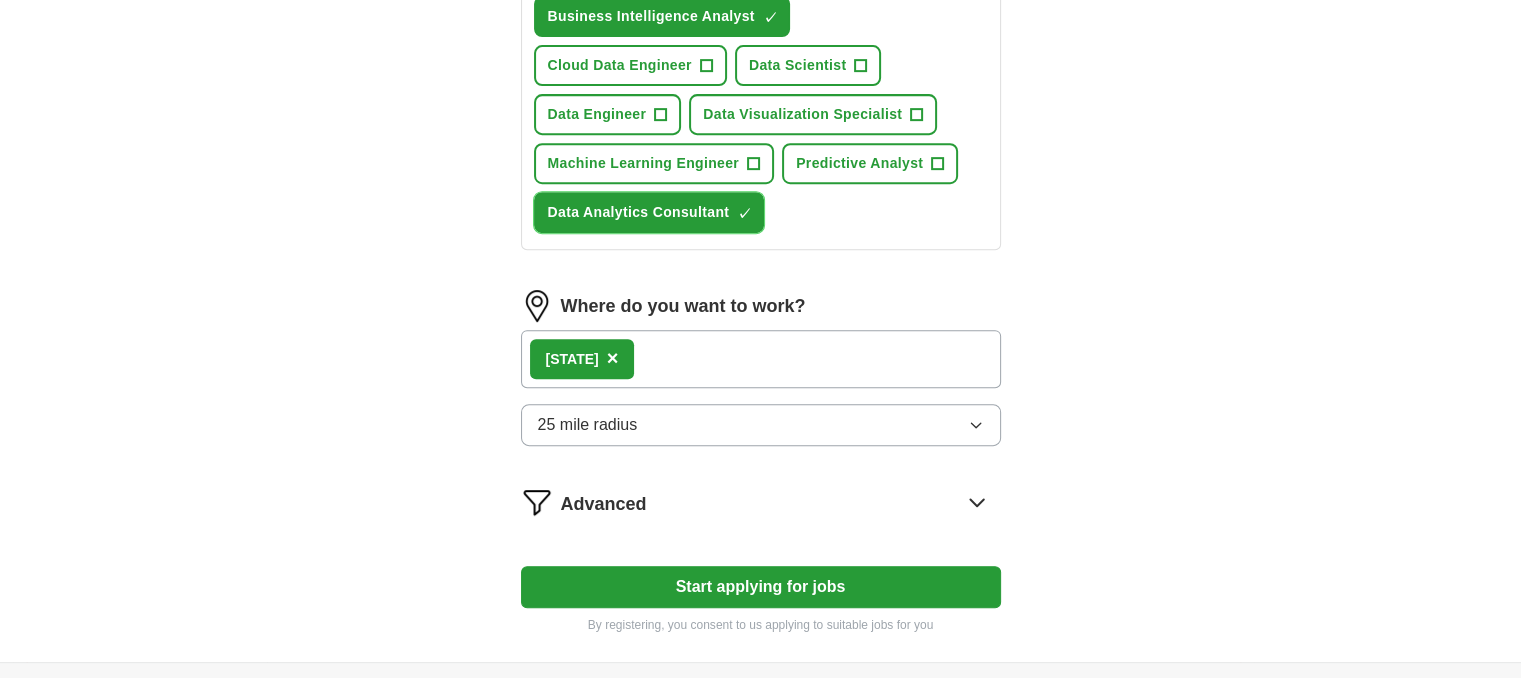 scroll, scrollTop: 860, scrollLeft: 0, axis: vertical 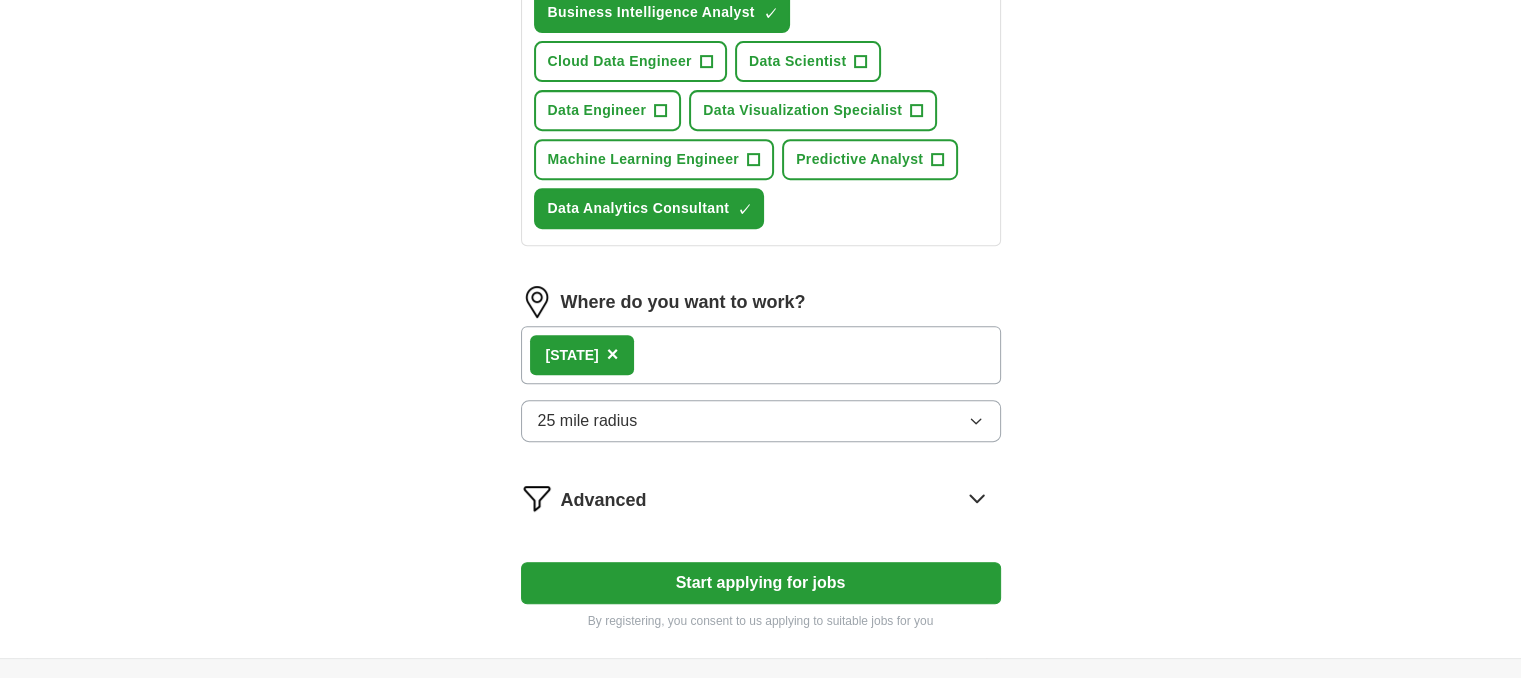 click on "Start applying for jobs" at bounding box center [761, 583] 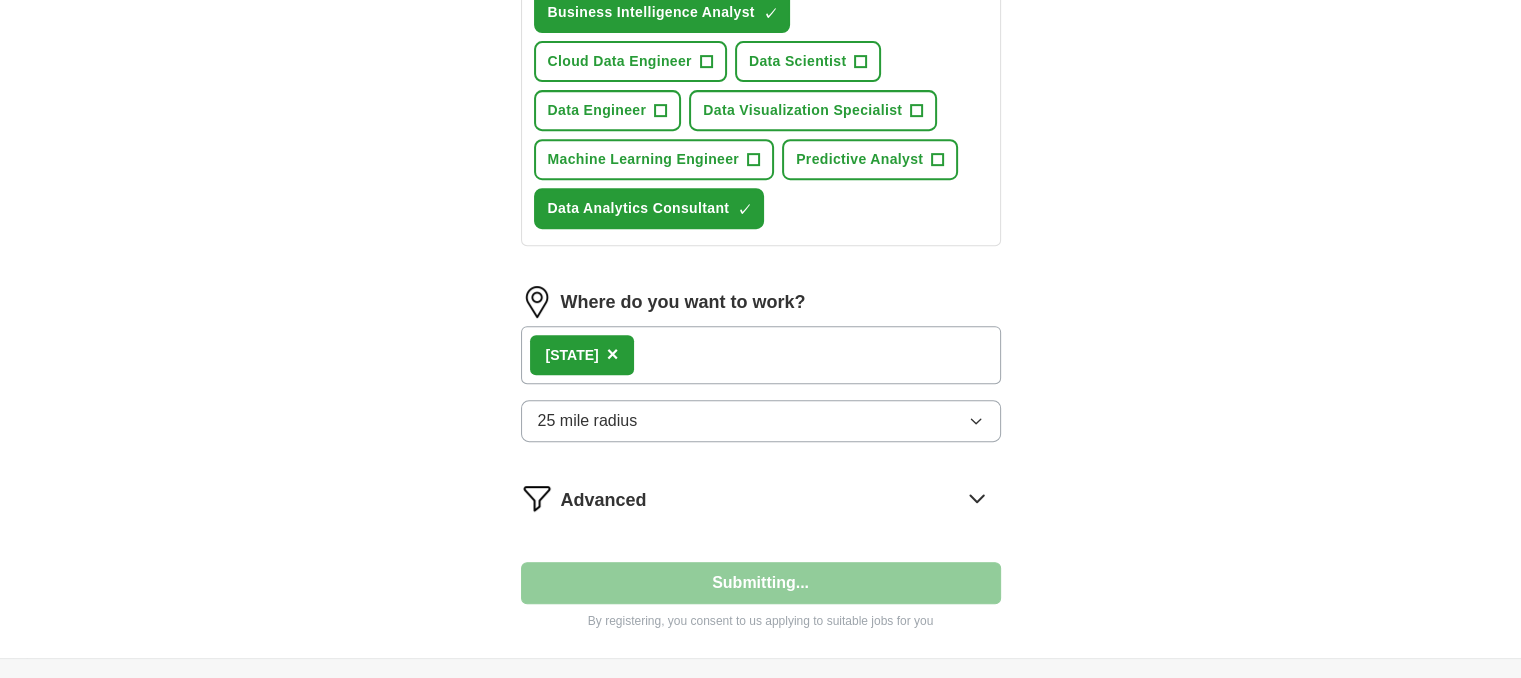 select on "**" 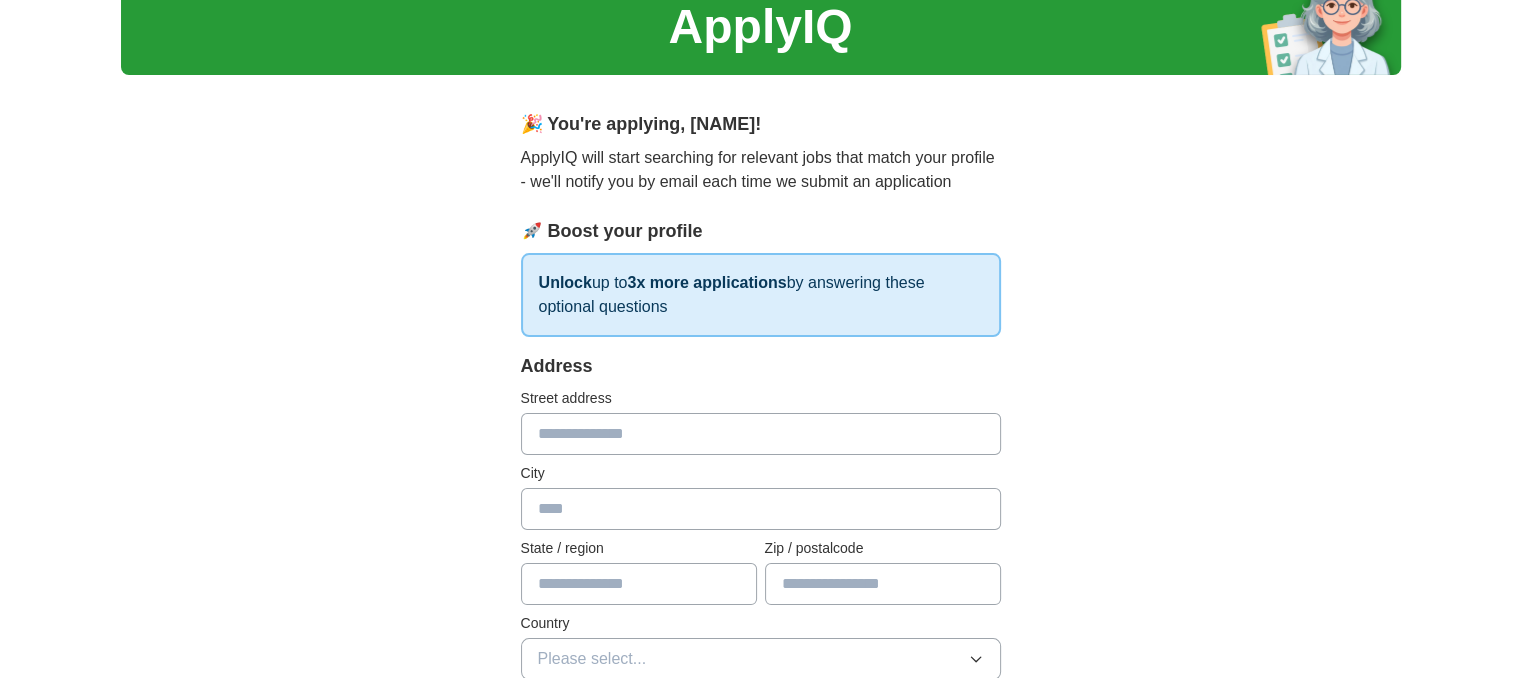 scroll, scrollTop: 83, scrollLeft: 0, axis: vertical 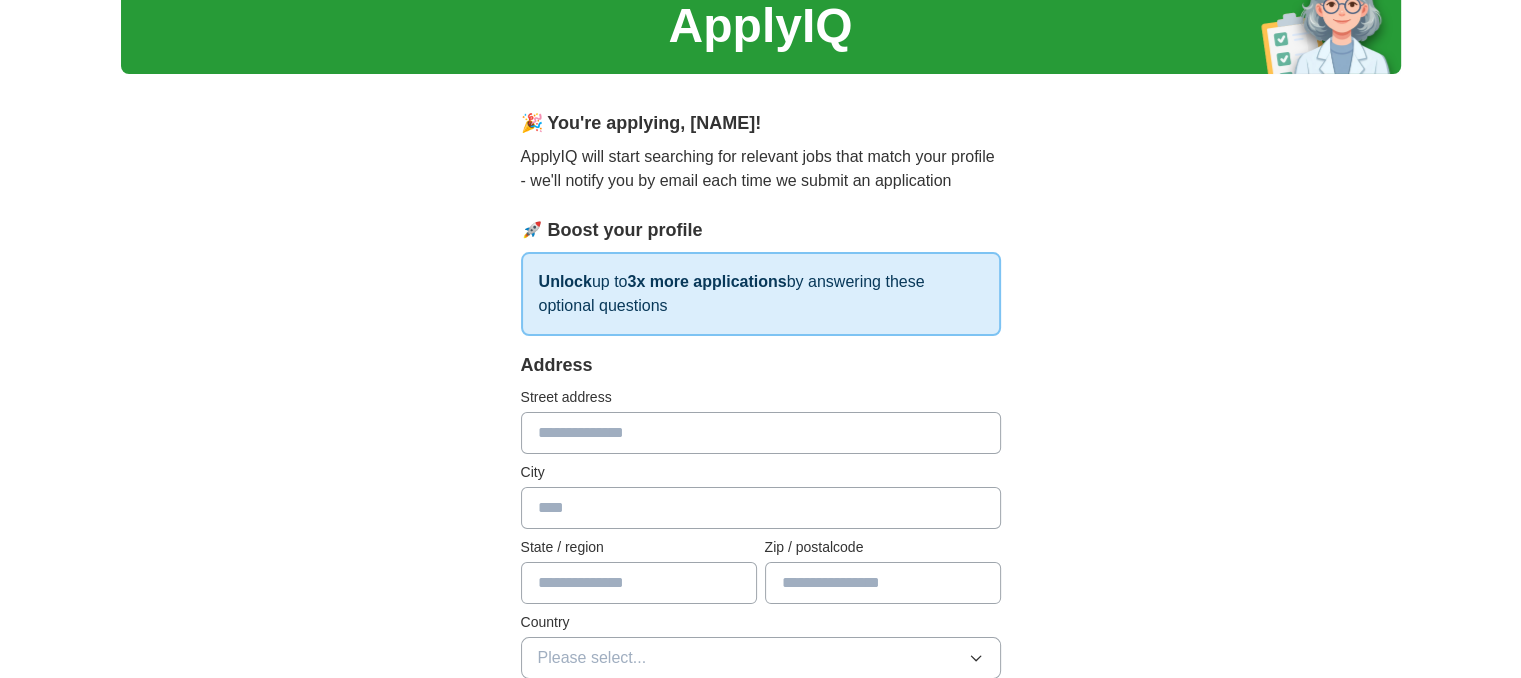 click at bounding box center (761, 433) 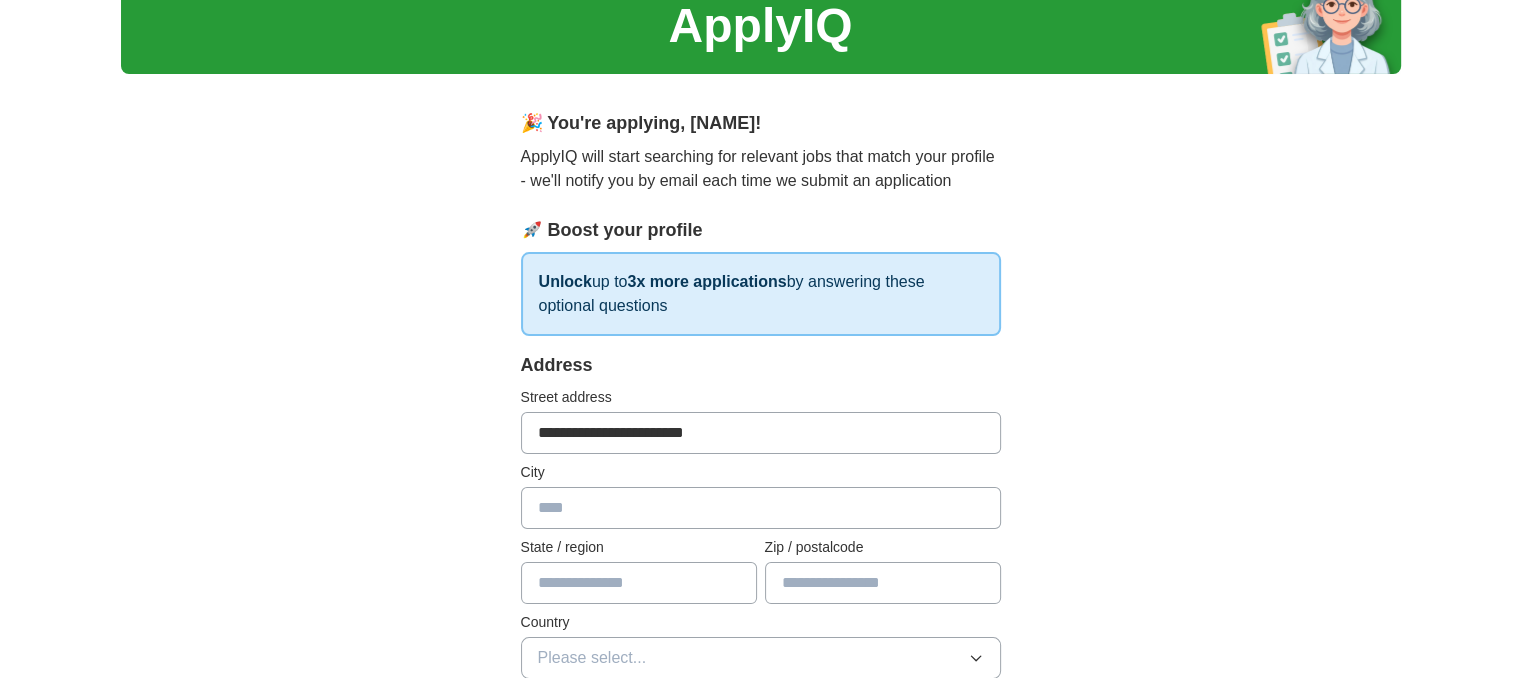 type on "********" 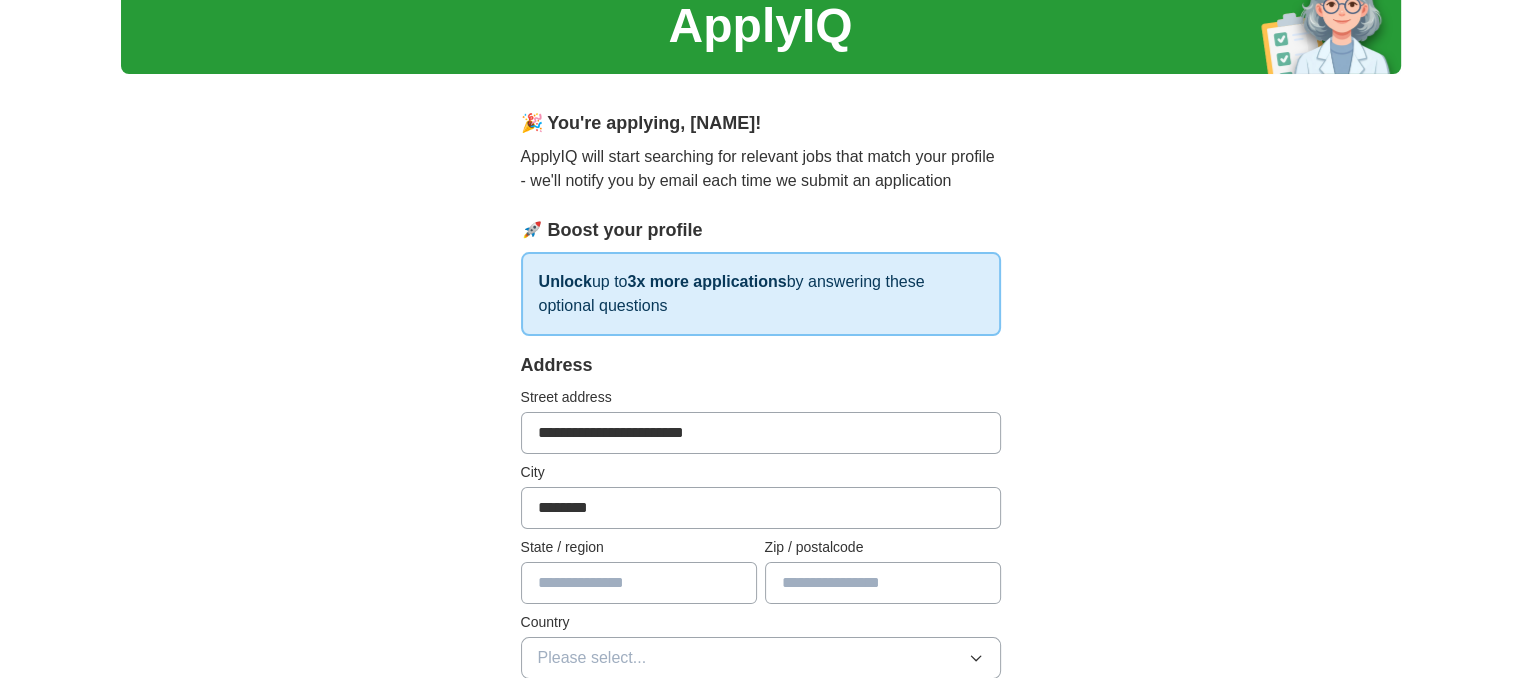 type on "****" 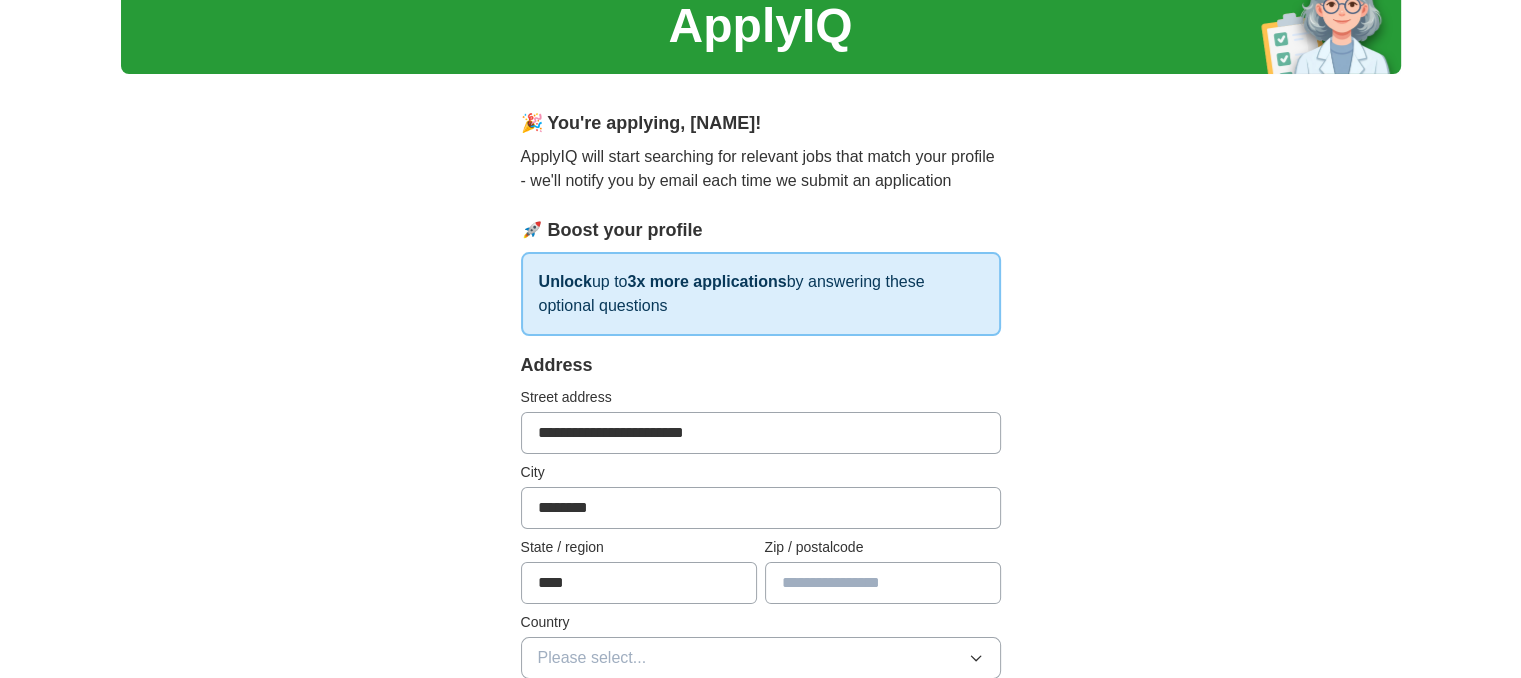 type on "*****" 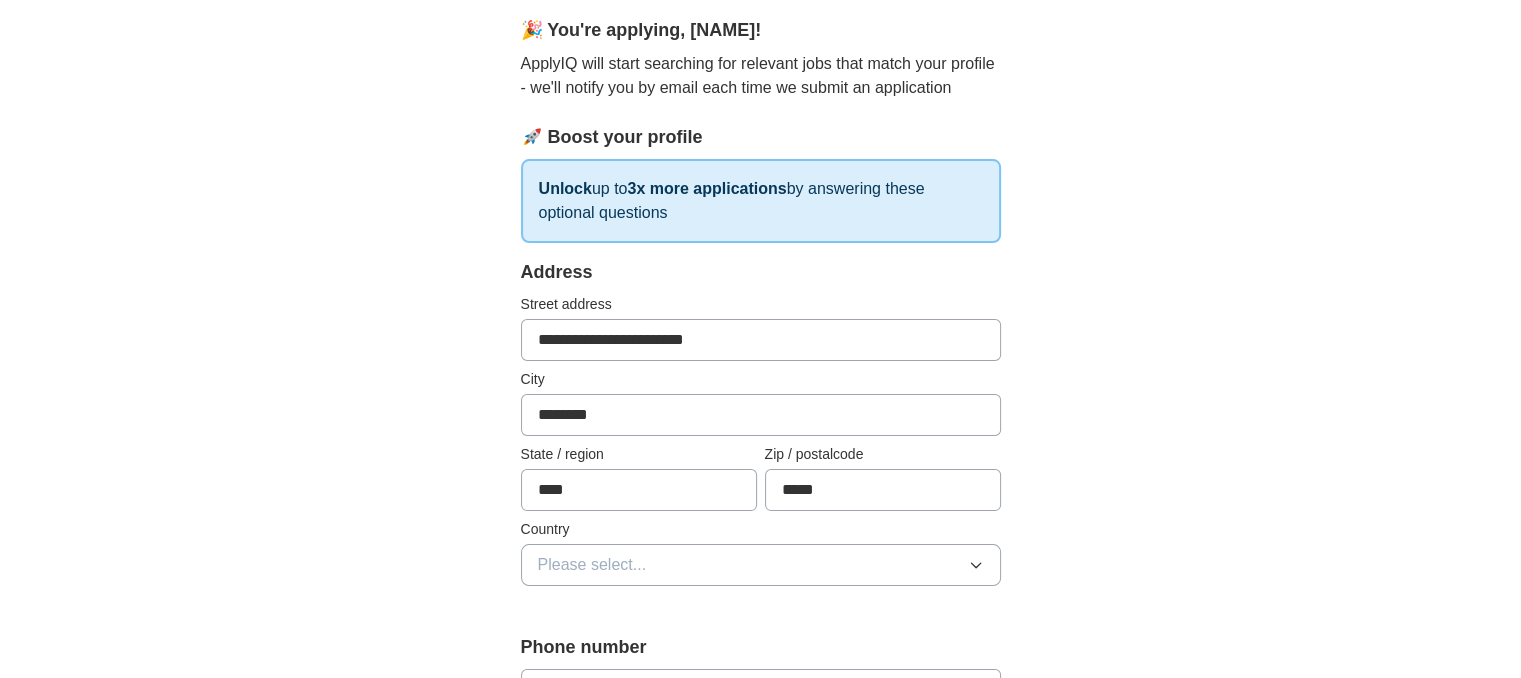scroll, scrollTop: 204, scrollLeft: 0, axis: vertical 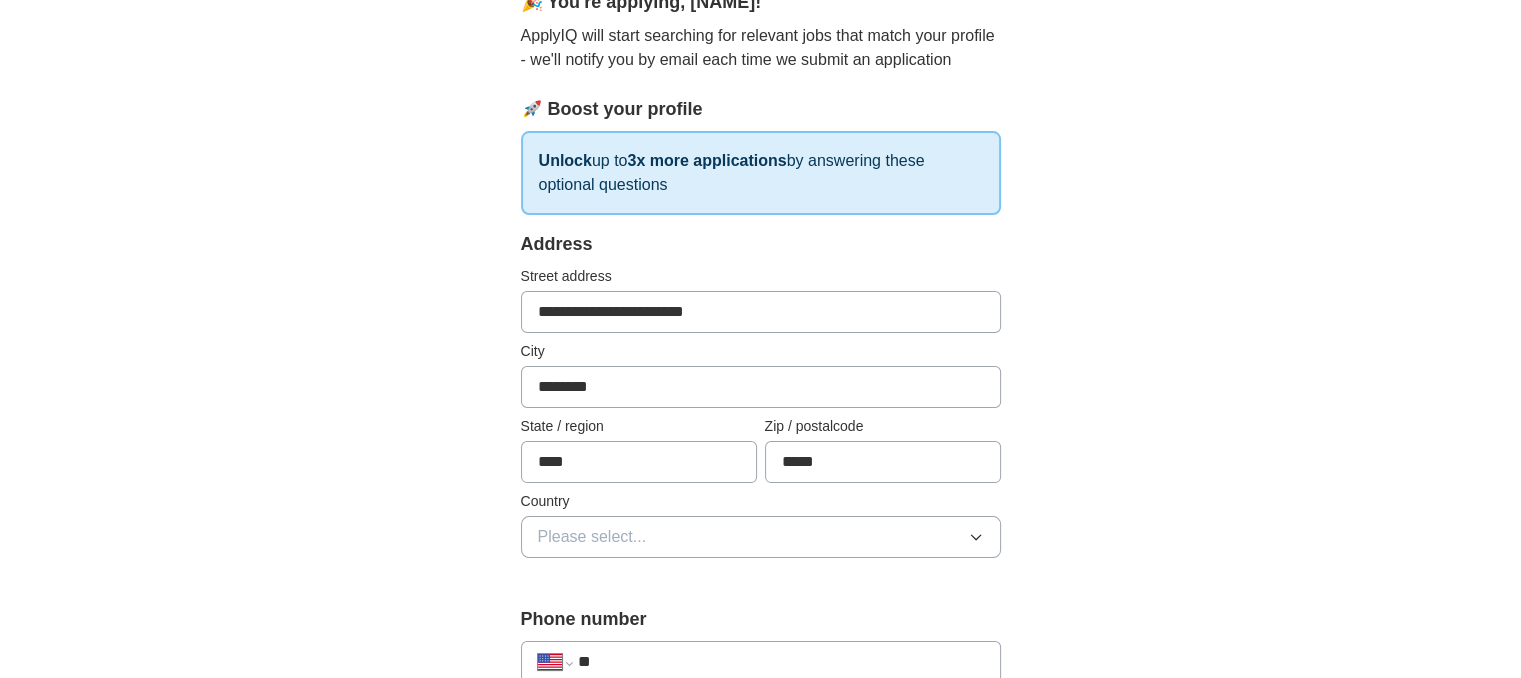 click on "Please select..." at bounding box center (761, 537) 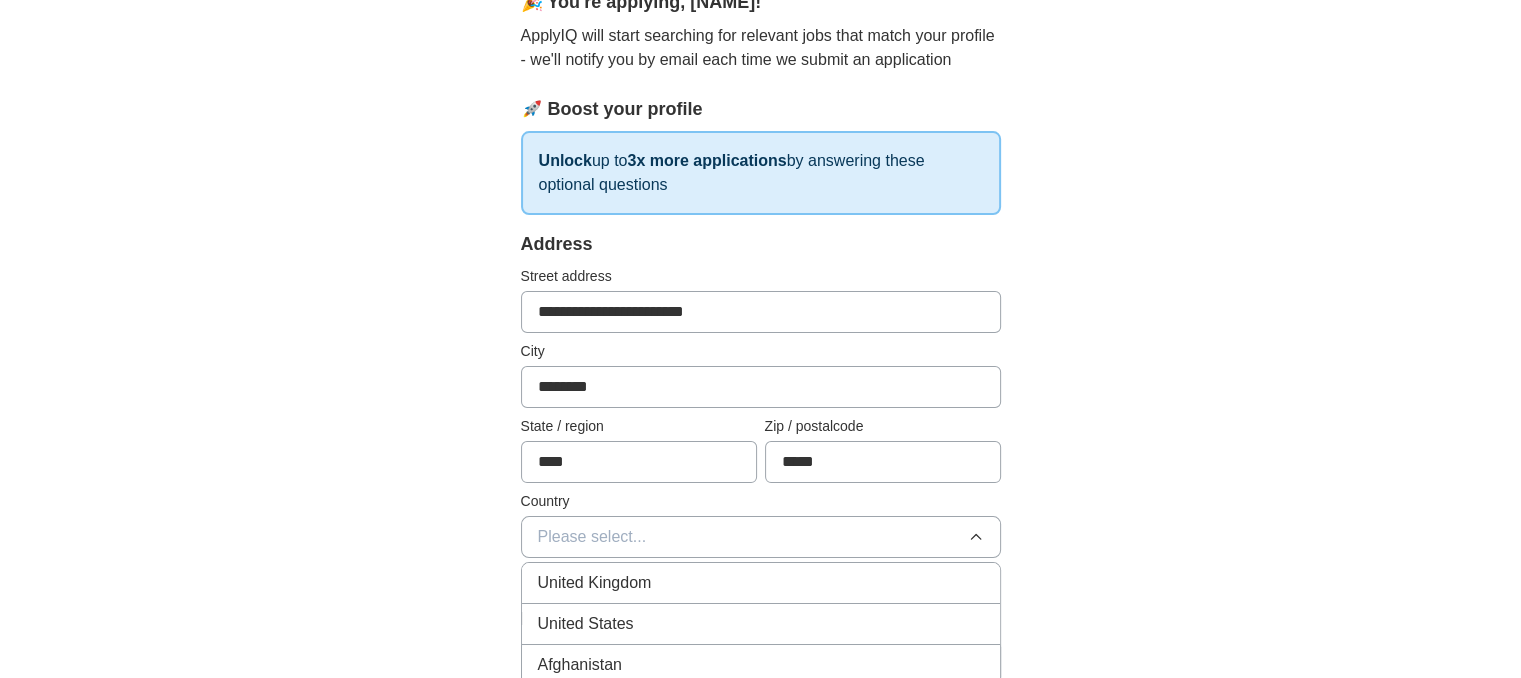 click on "United States" at bounding box center (586, 624) 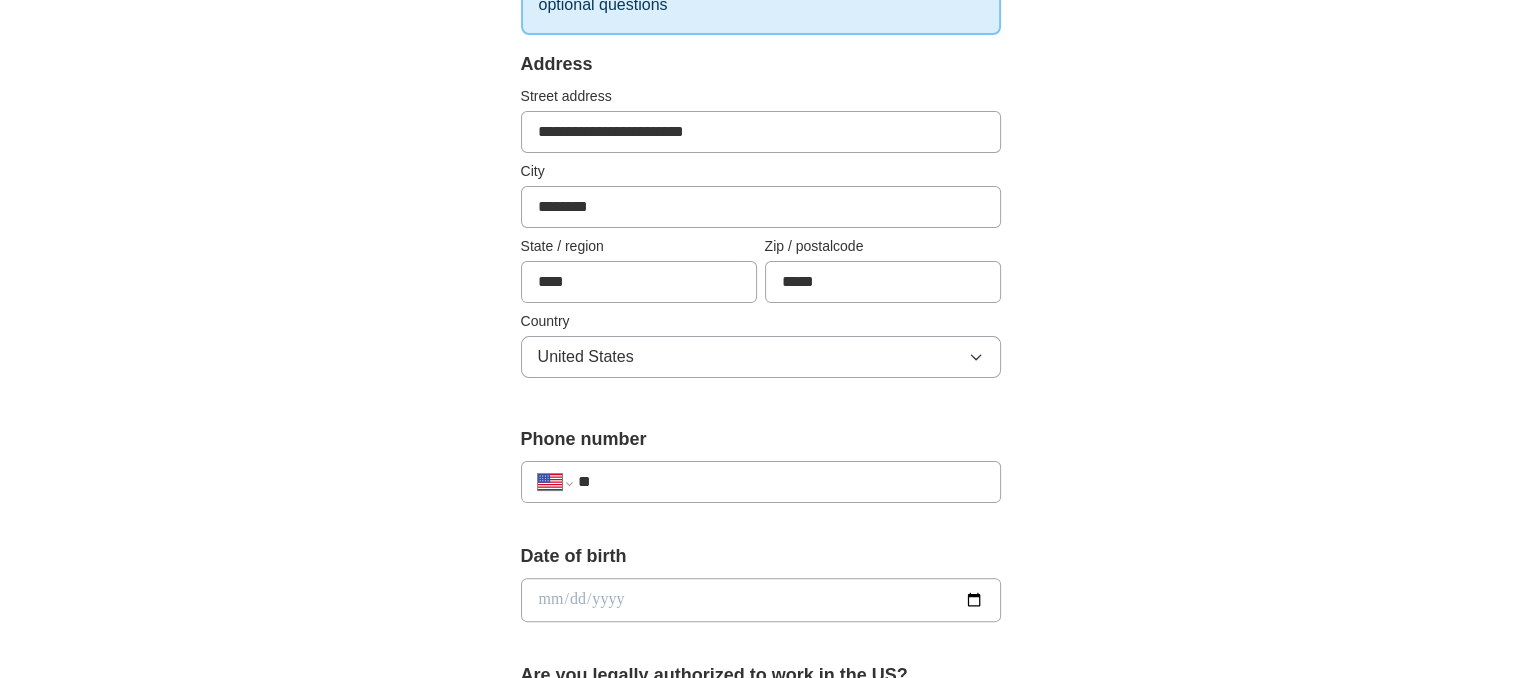 scroll, scrollTop: 386, scrollLeft: 0, axis: vertical 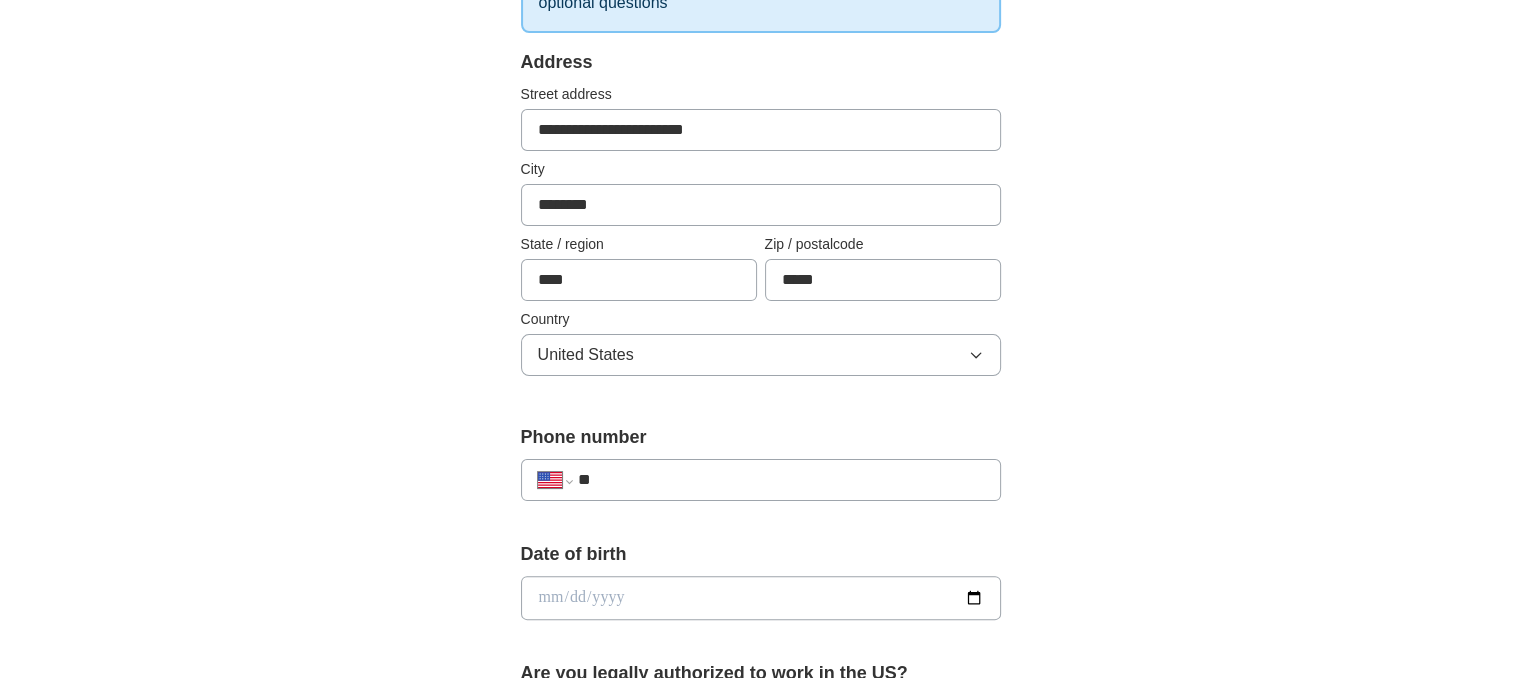 click on "**" at bounding box center [780, 480] 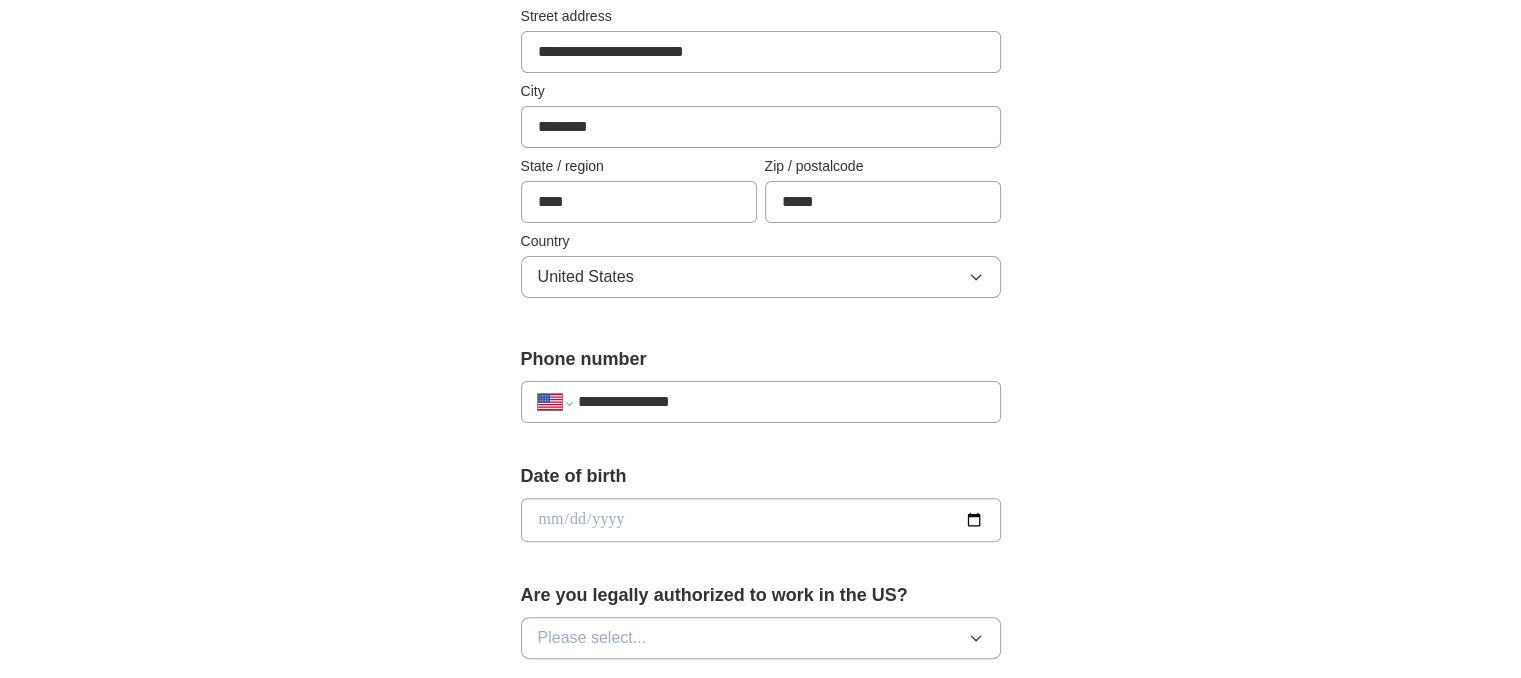 scroll, scrollTop: 467, scrollLeft: 0, axis: vertical 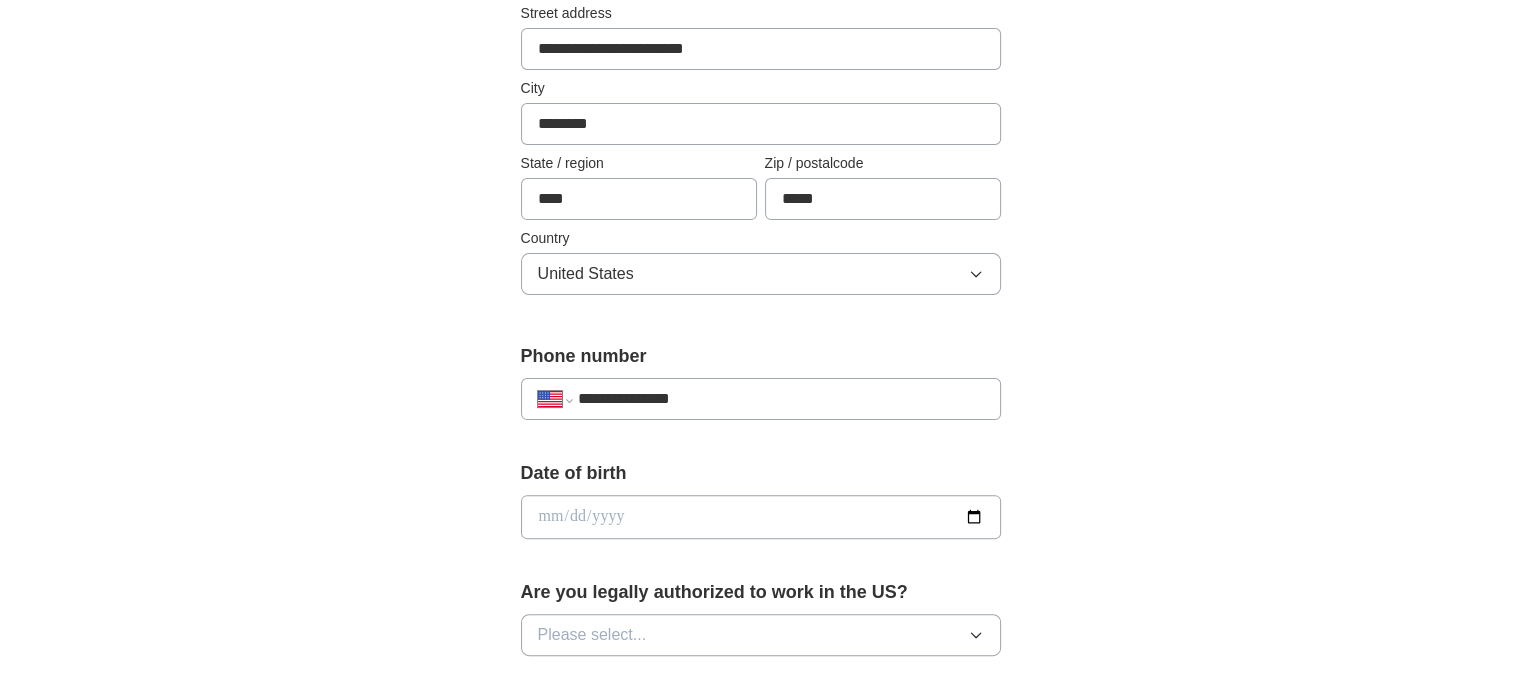 type on "**********" 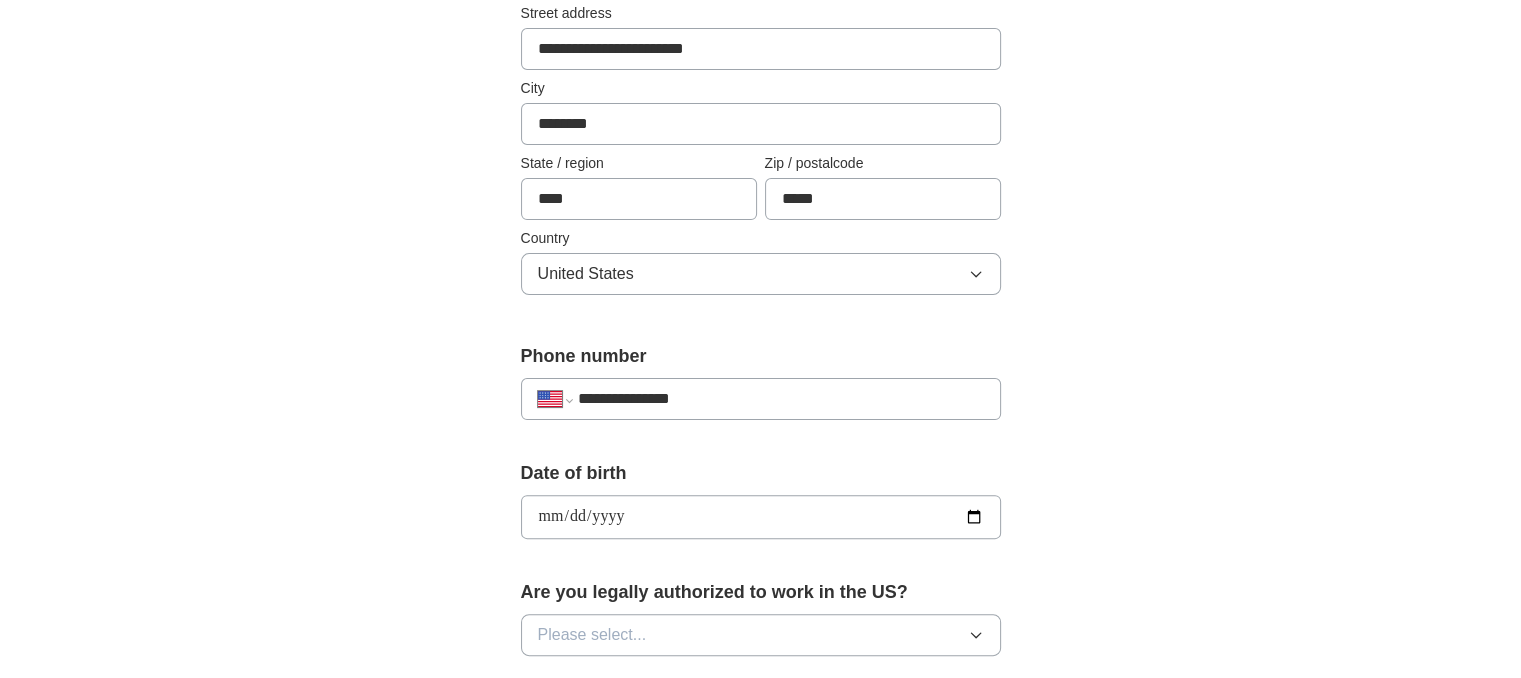 type on "**********" 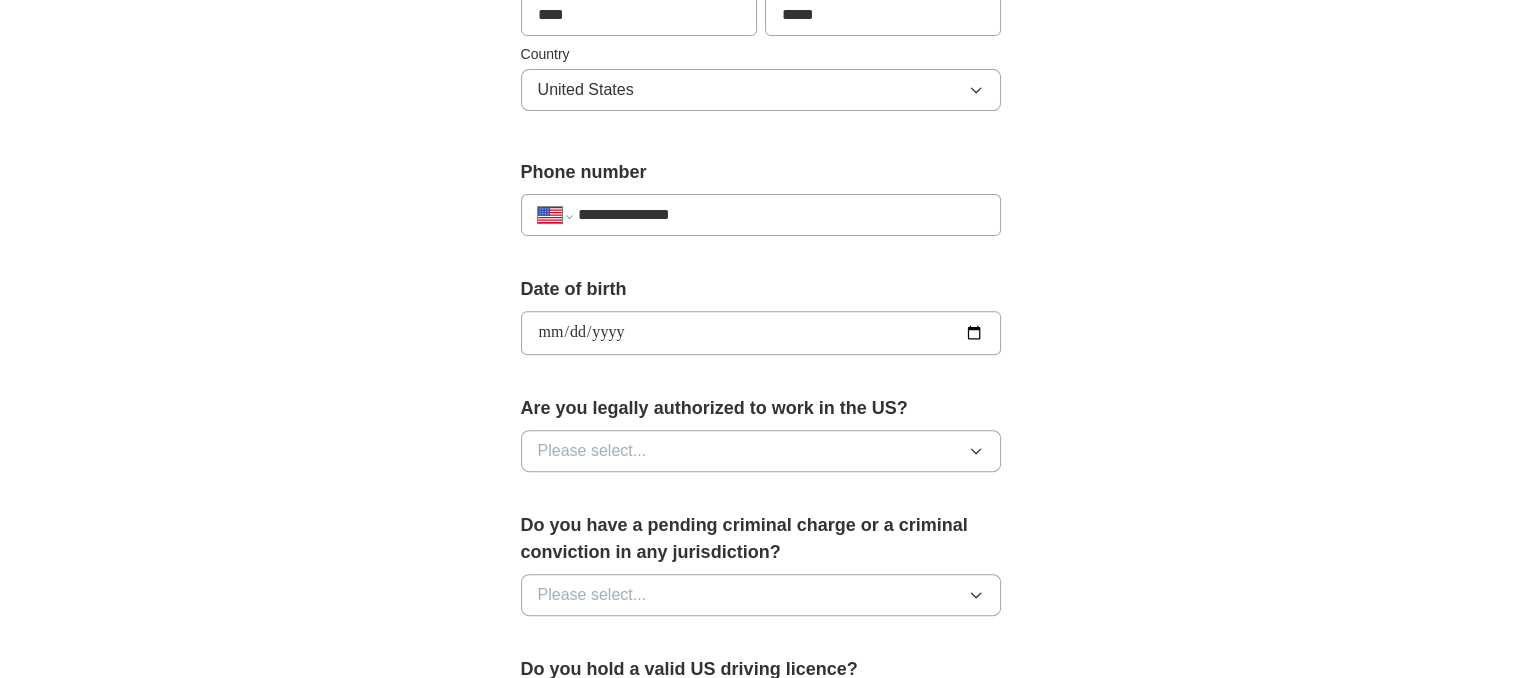 scroll, scrollTop: 652, scrollLeft: 0, axis: vertical 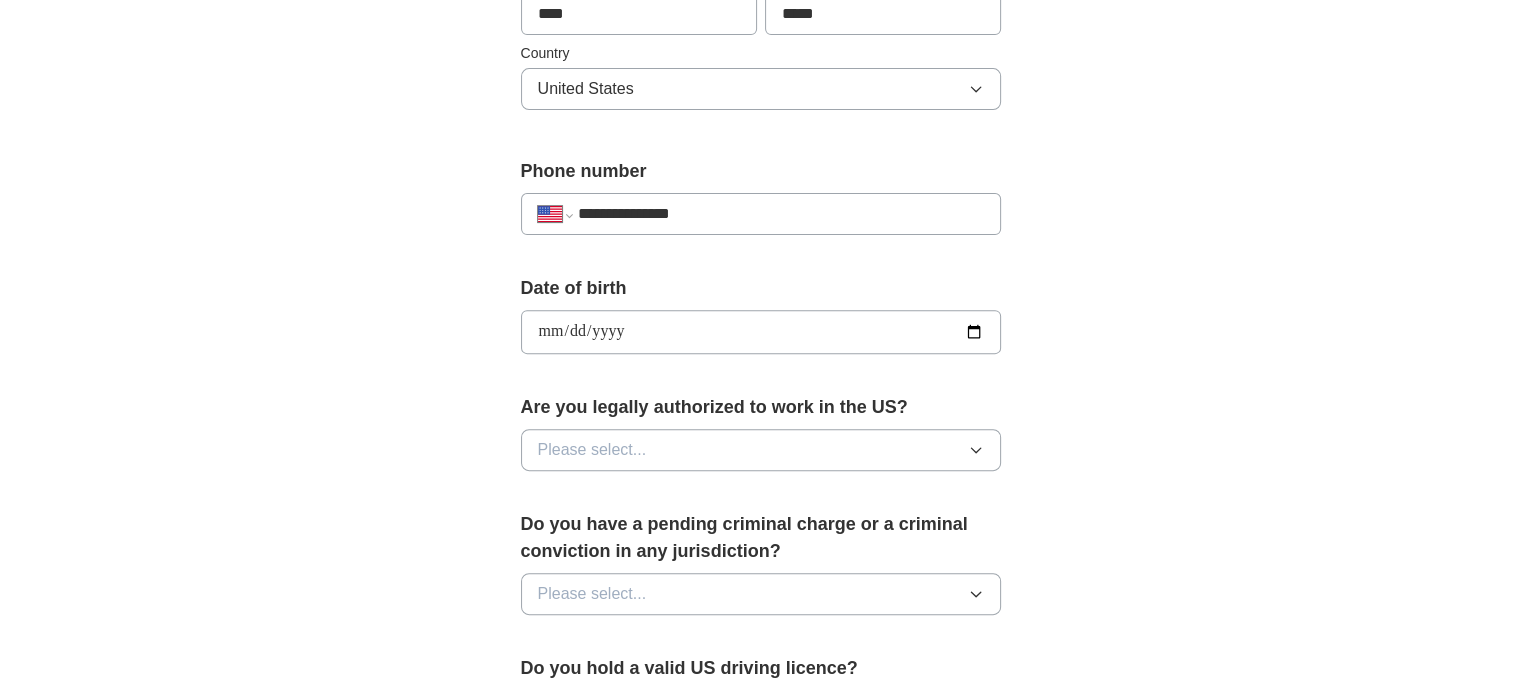 click 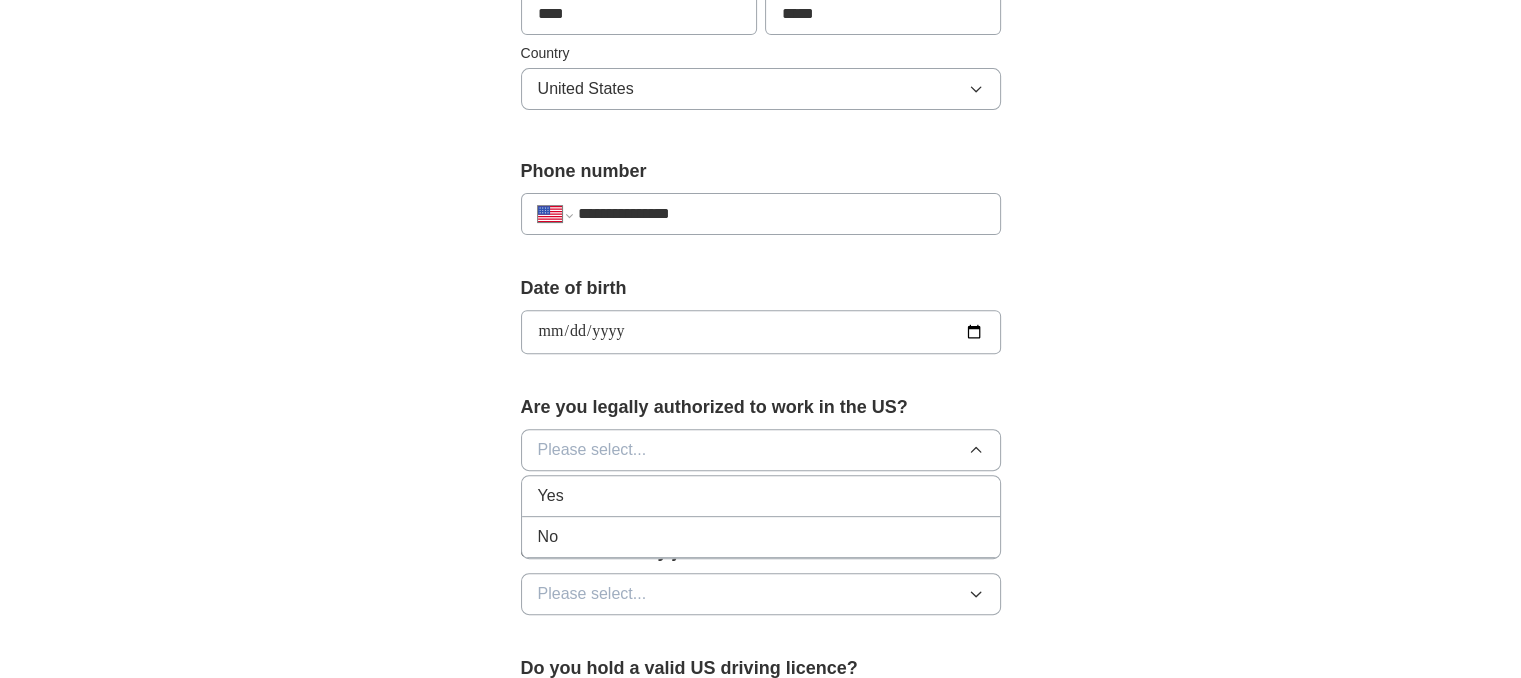 click on "Yes" at bounding box center (761, 496) 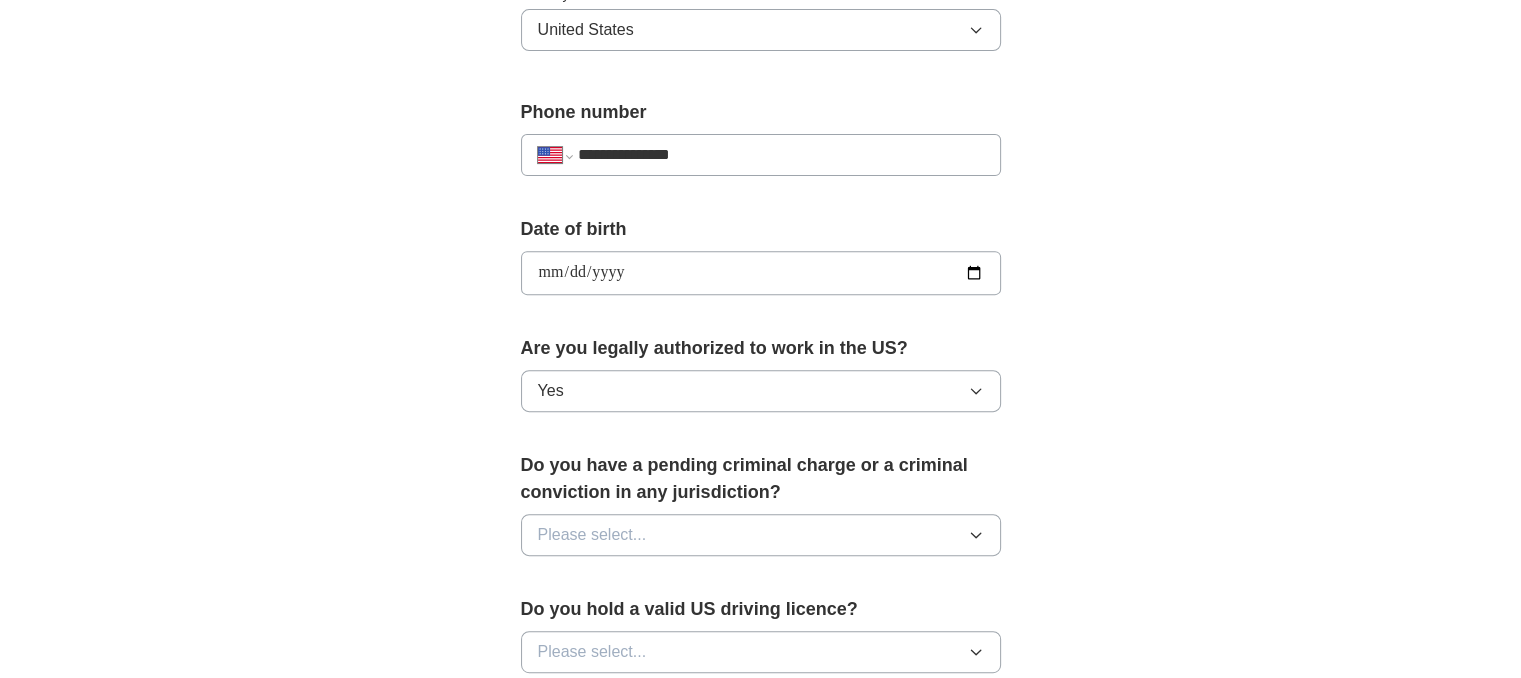 scroll, scrollTop: 712, scrollLeft: 0, axis: vertical 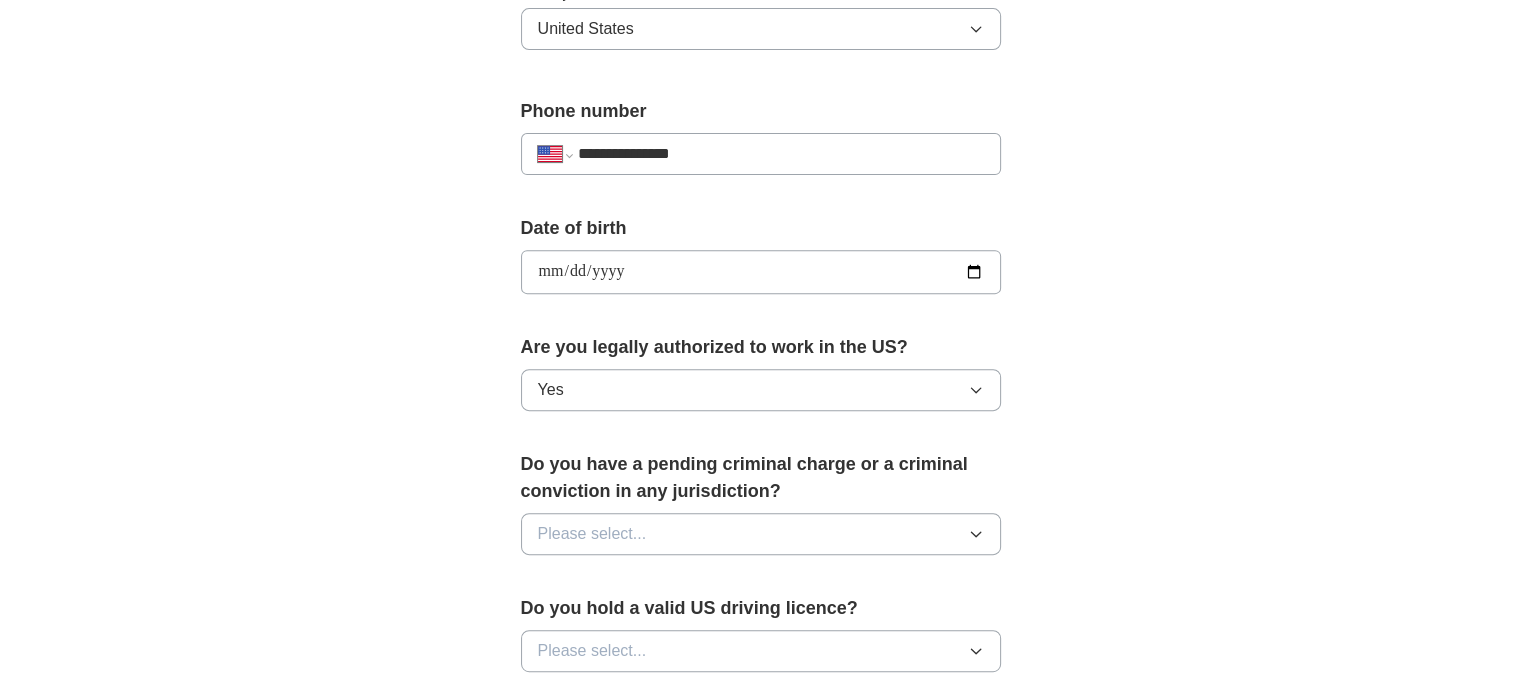 click on "Please select..." at bounding box center [761, 534] 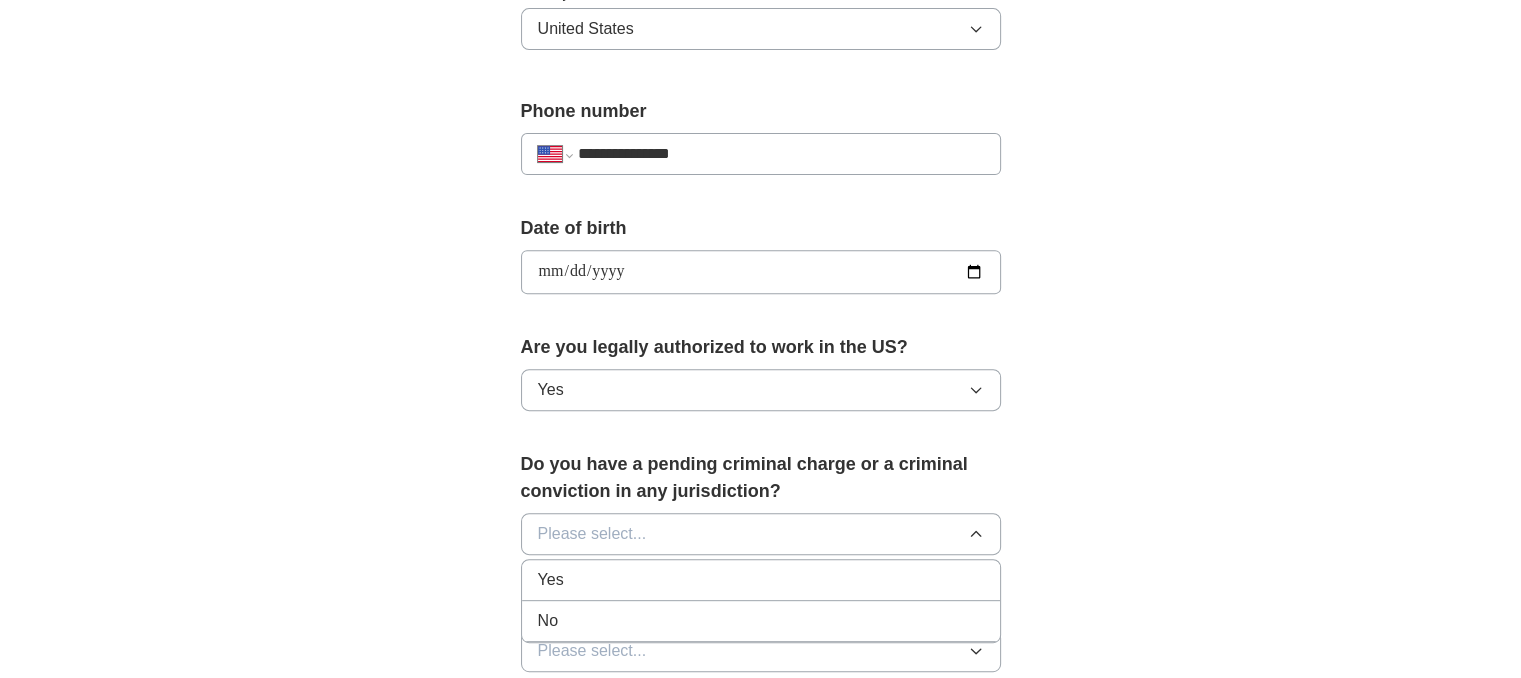 click on "No" at bounding box center (761, 621) 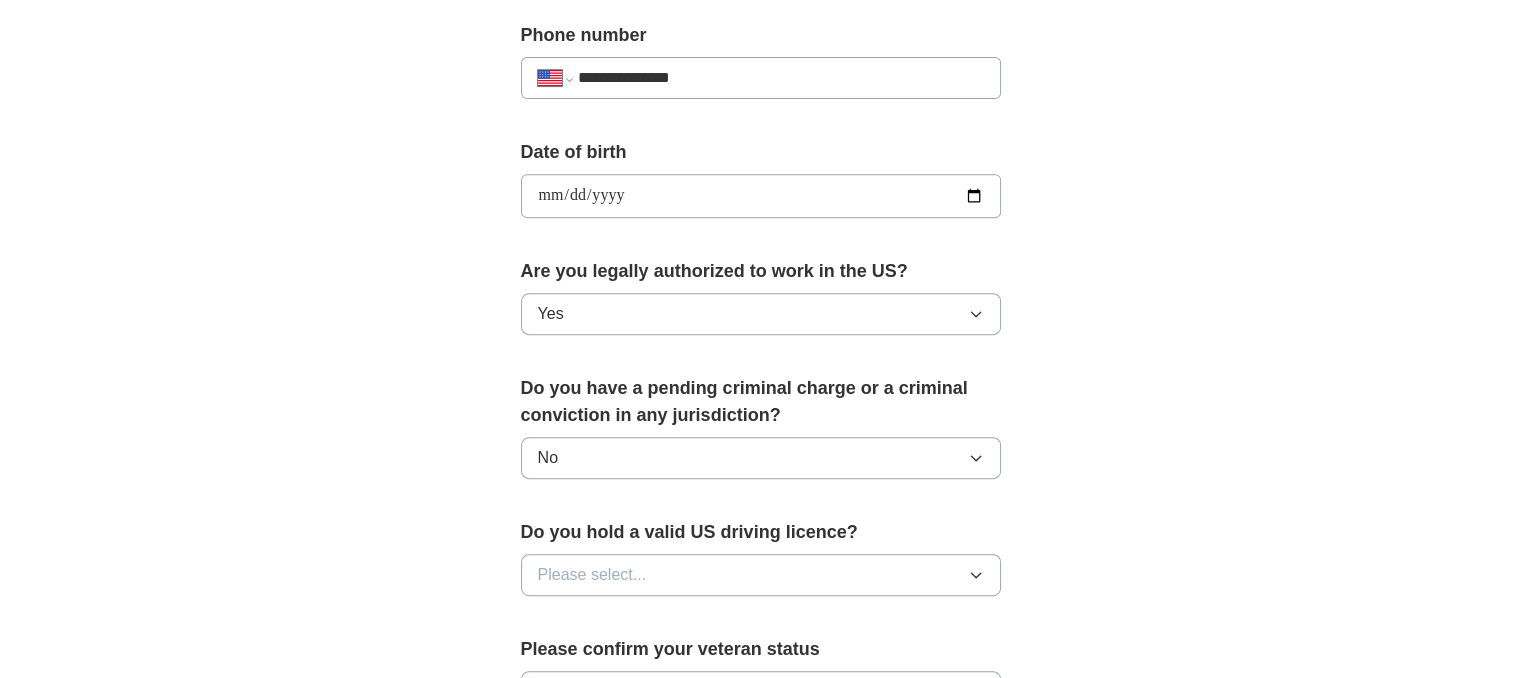scroll, scrollTop: 791, scrollLeft: 0, axis: vertical 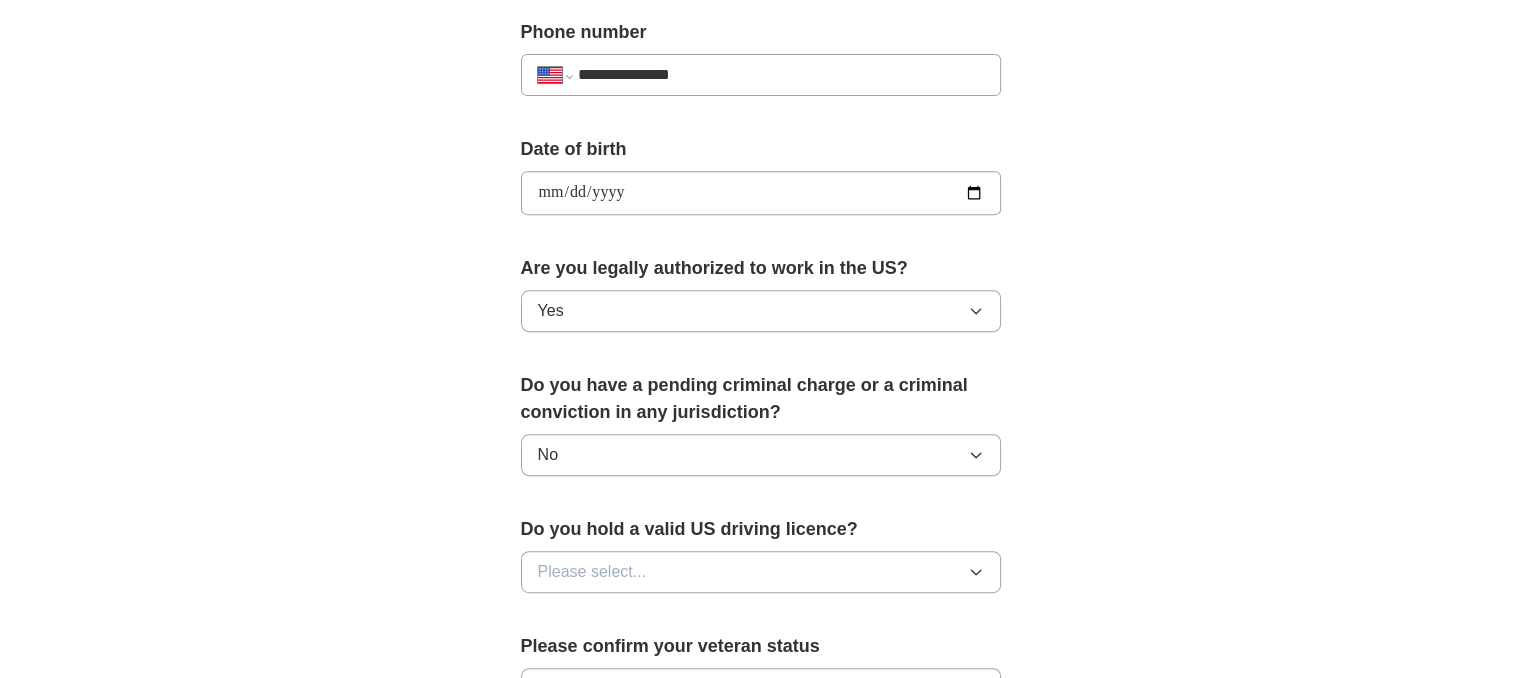 click on "Please select..." at bounding box center (761, 572) 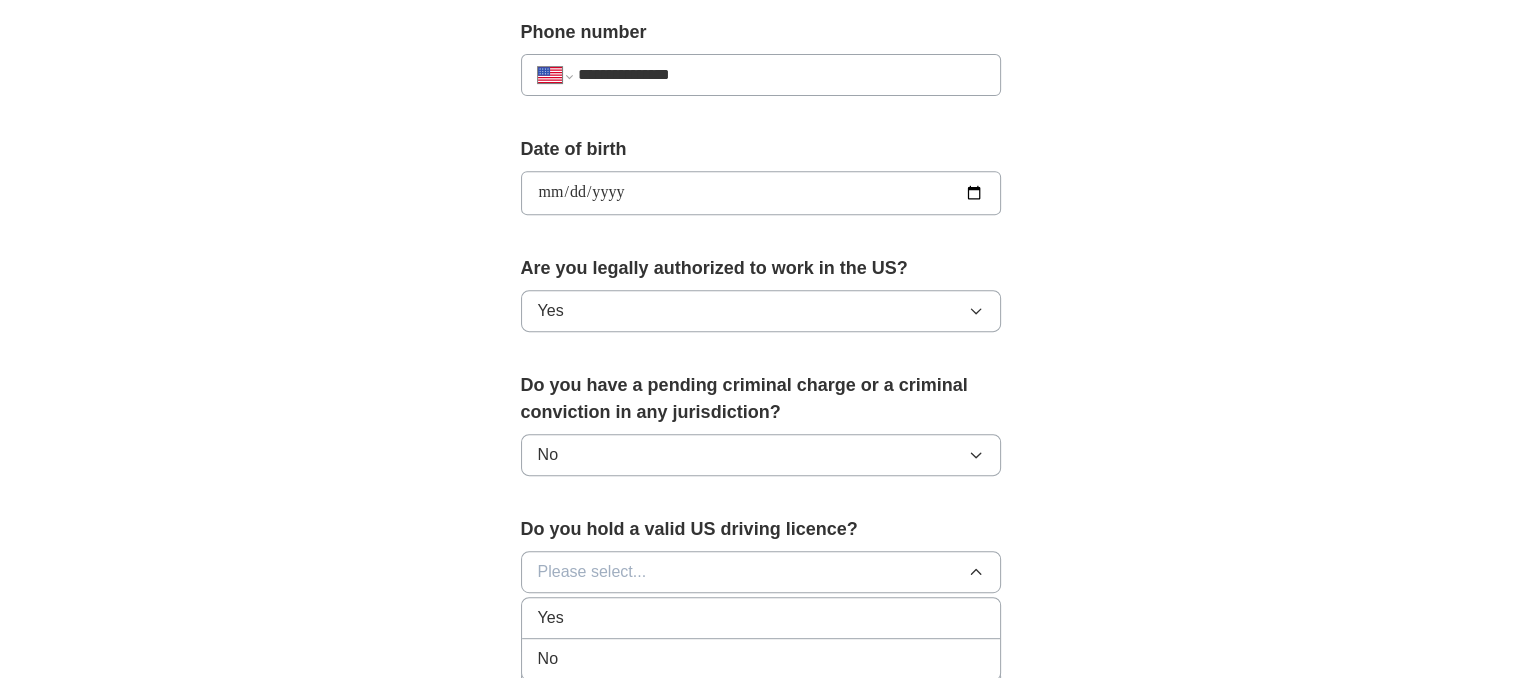 click on "Yes" at bounding box center [761, 618] 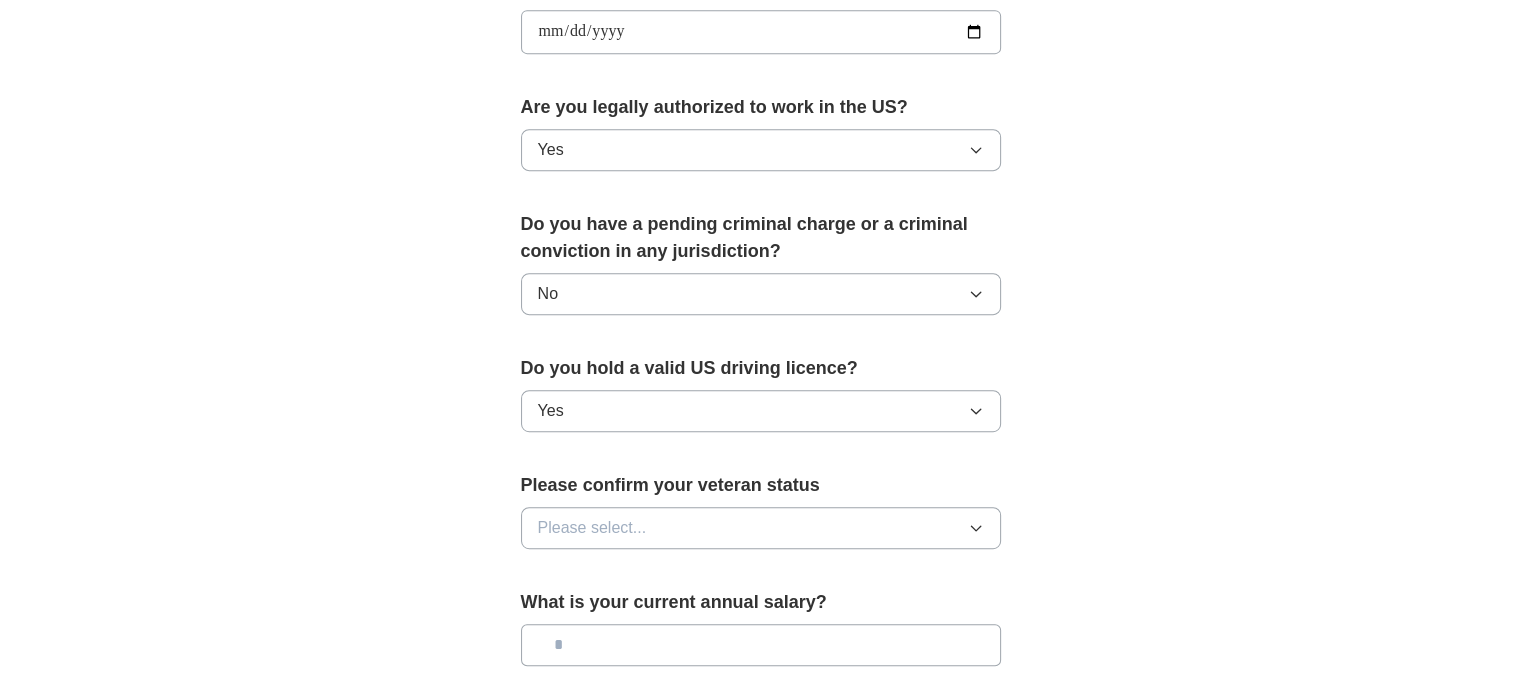 scroll, scrollTop: 955, scrollLeft: 0, axis: vertical 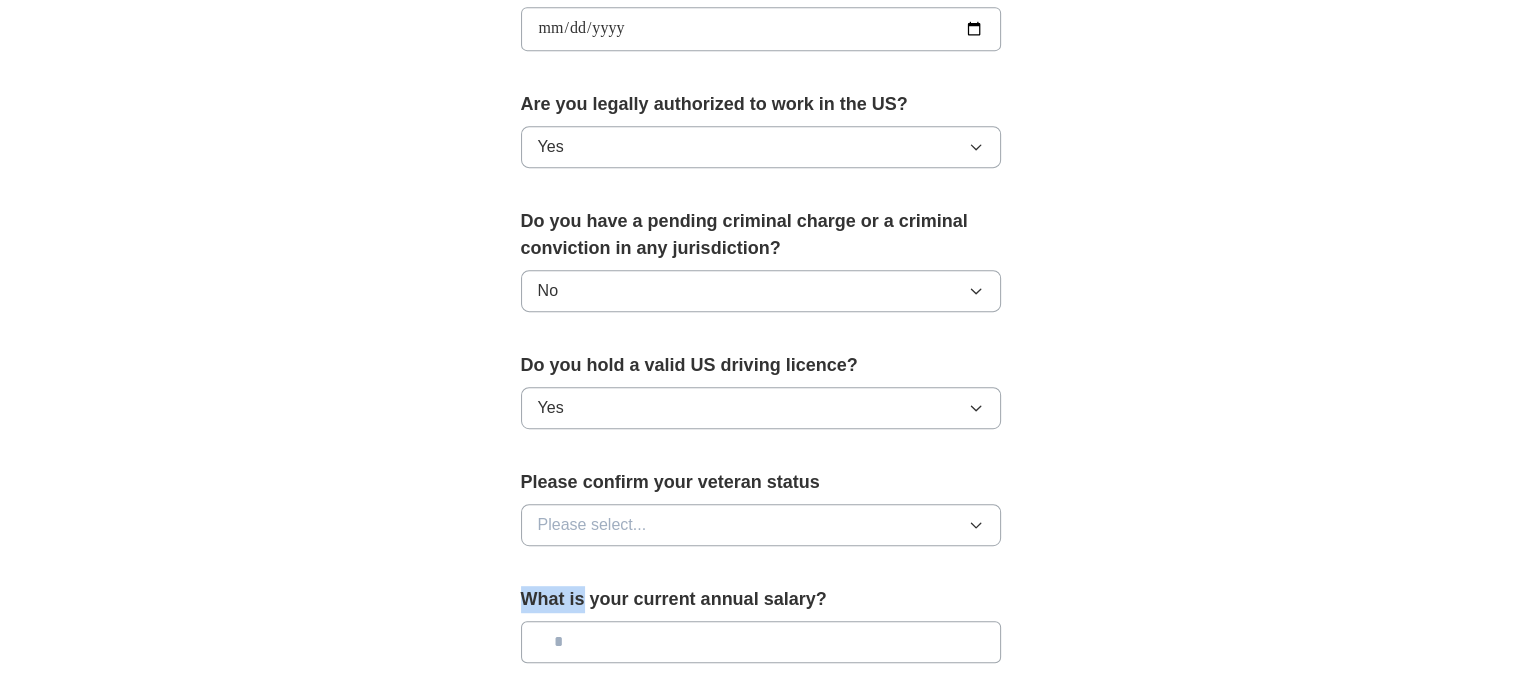 drag, startPoint x: 584, startPoint y: 606, endPoint x: 672, endPoint y: 533, distance: 114.33722 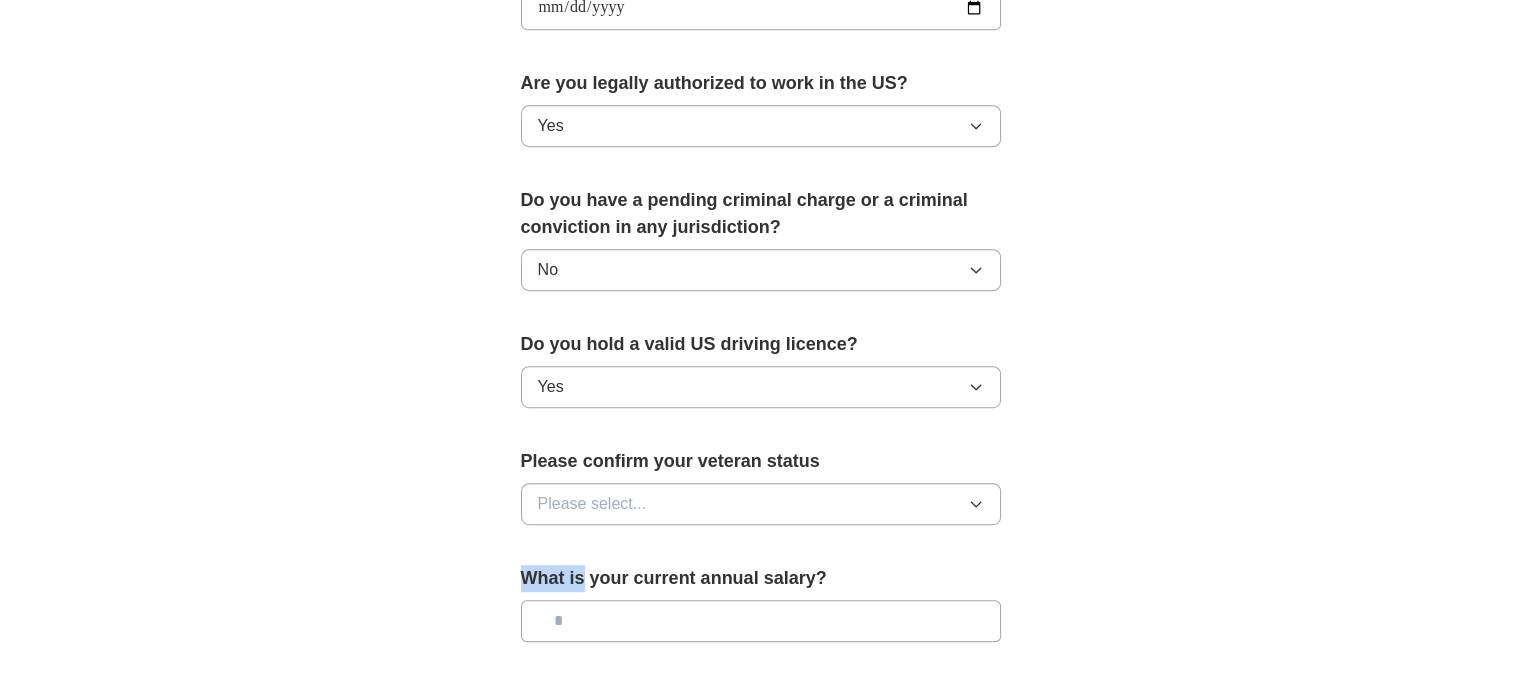 scroll, scrollTop: 976, scrollLeft: 0, axis: vertical 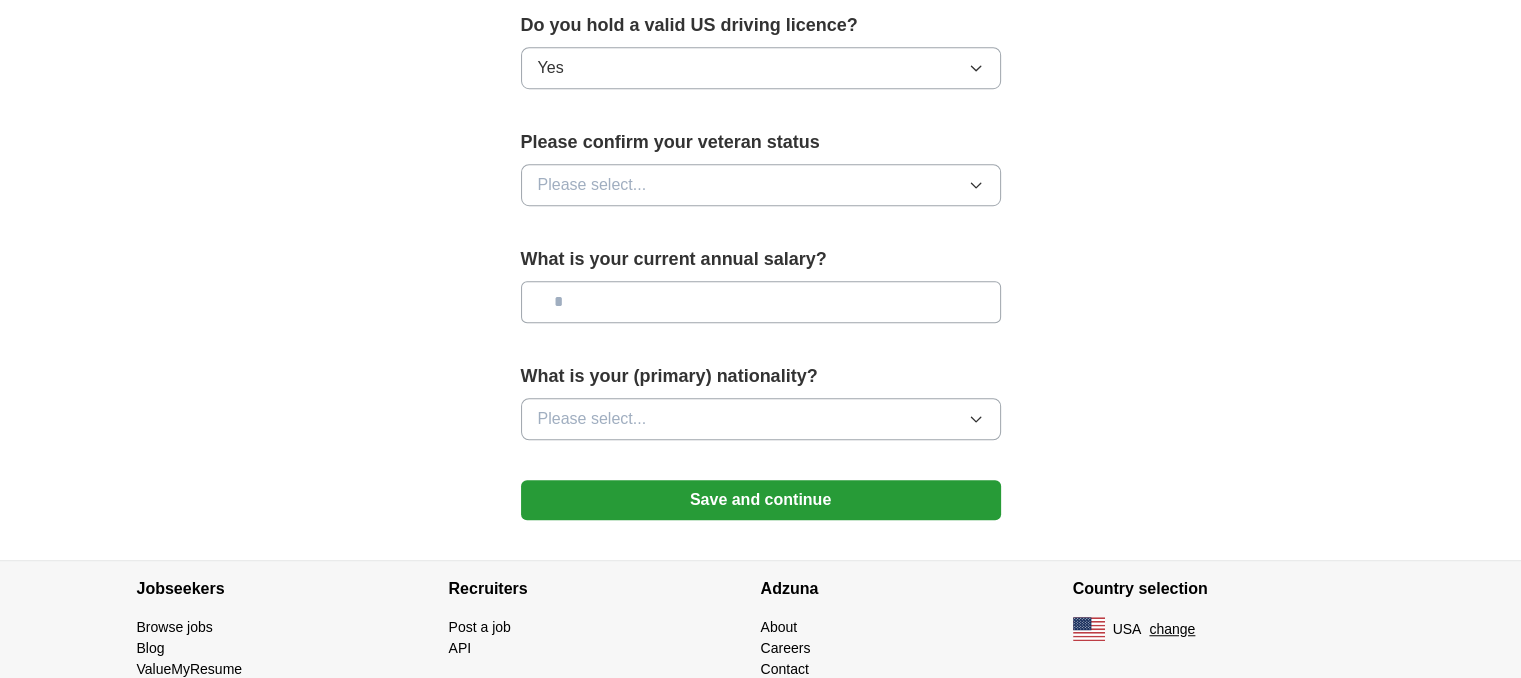 click on "ApplyIQ 🎉 You're applying , [NAME] ! ApplyIQ will start searching for relevant jobs that match your profile - we'll notify you by email each time we submit an application 🚀 Boost your profile Unlock up to 3x more applications by answering these optional questions Address [ADDRESS] City [CITY] State / region [STATE] Zip / postalcode [ZIP] Country United States Phone number [PHONE]" at bounding box center [761, -337] 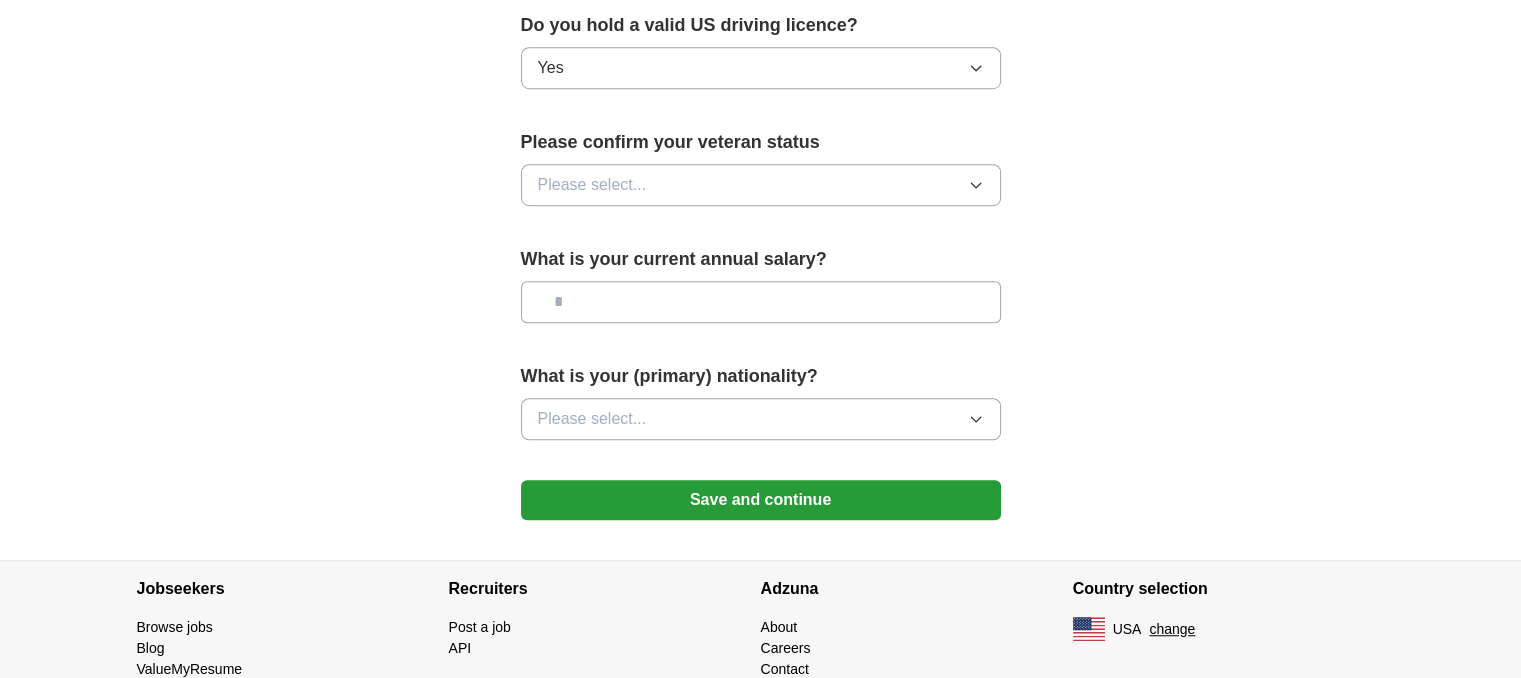 click 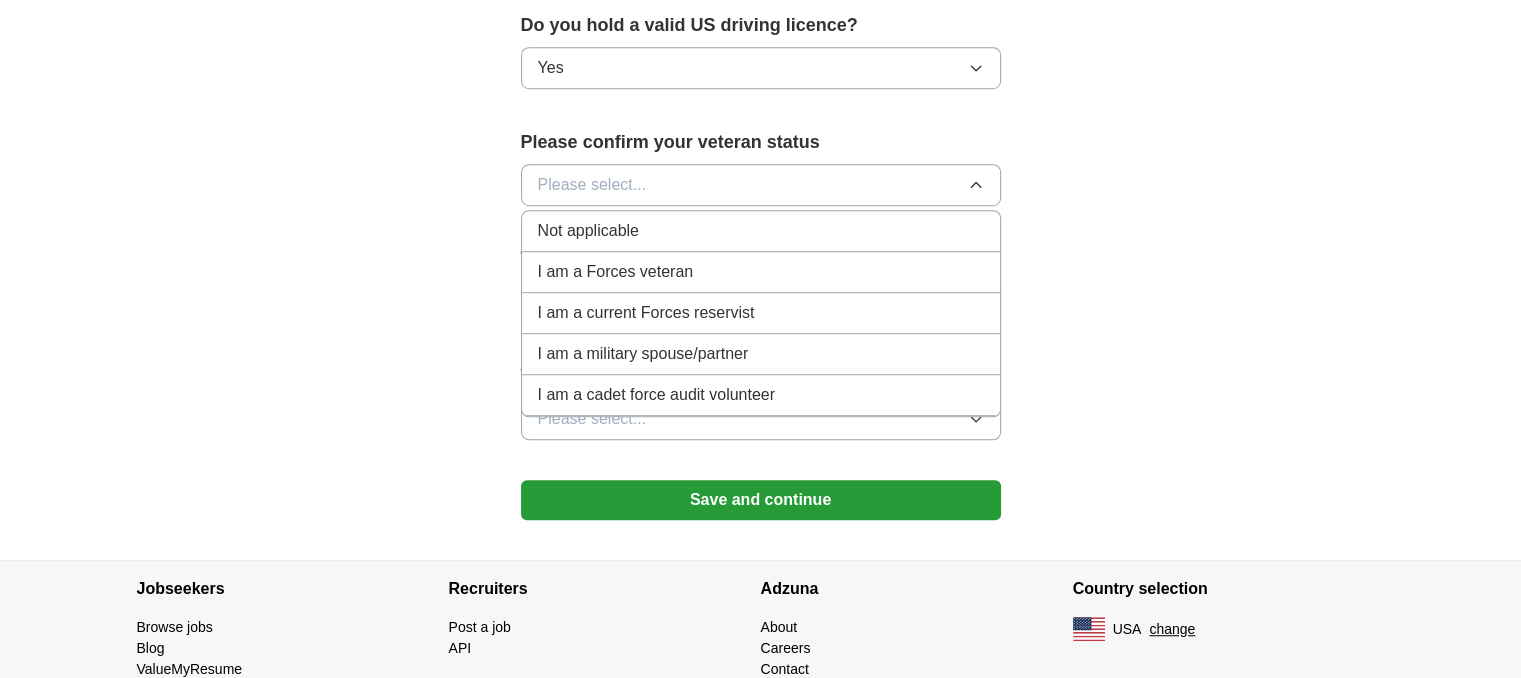 click on "Not applicable" at bounding box center [761, 231] 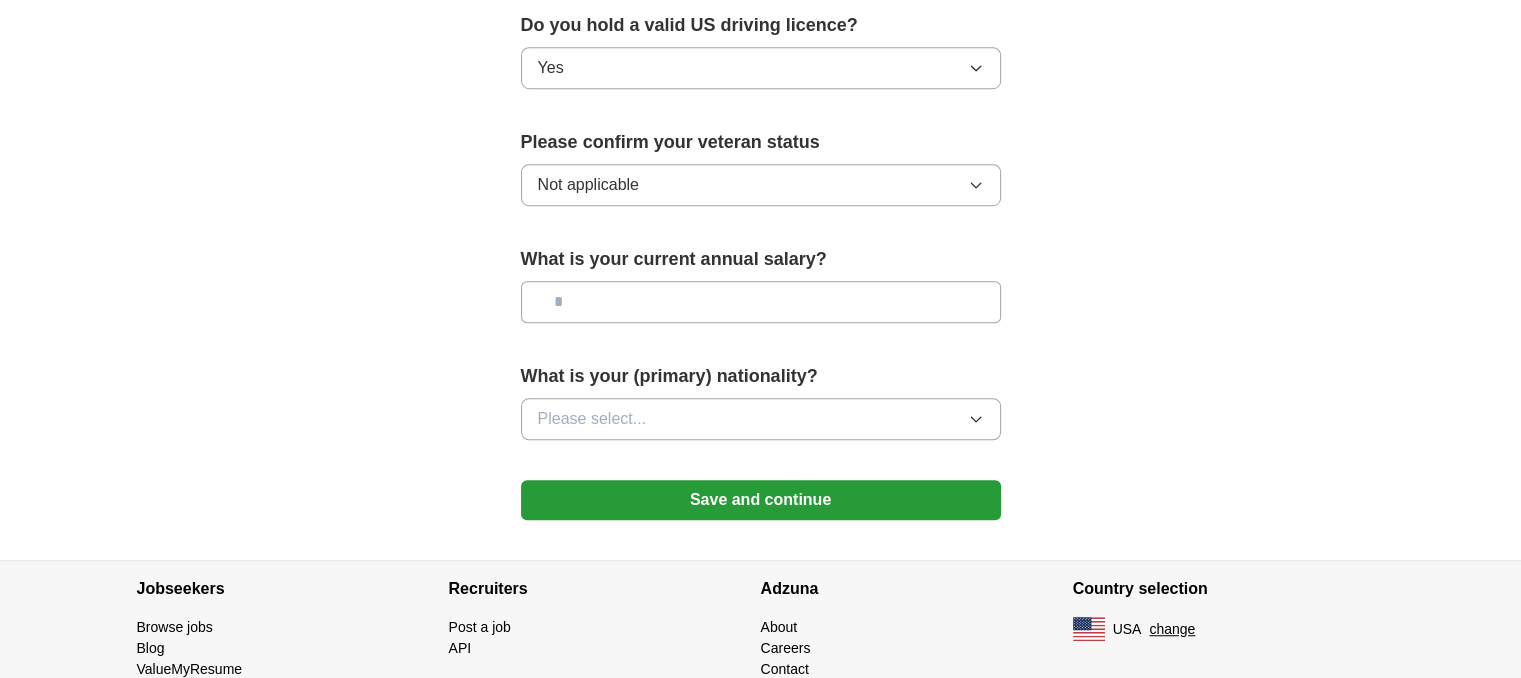 click at bounding box center [761, 302] 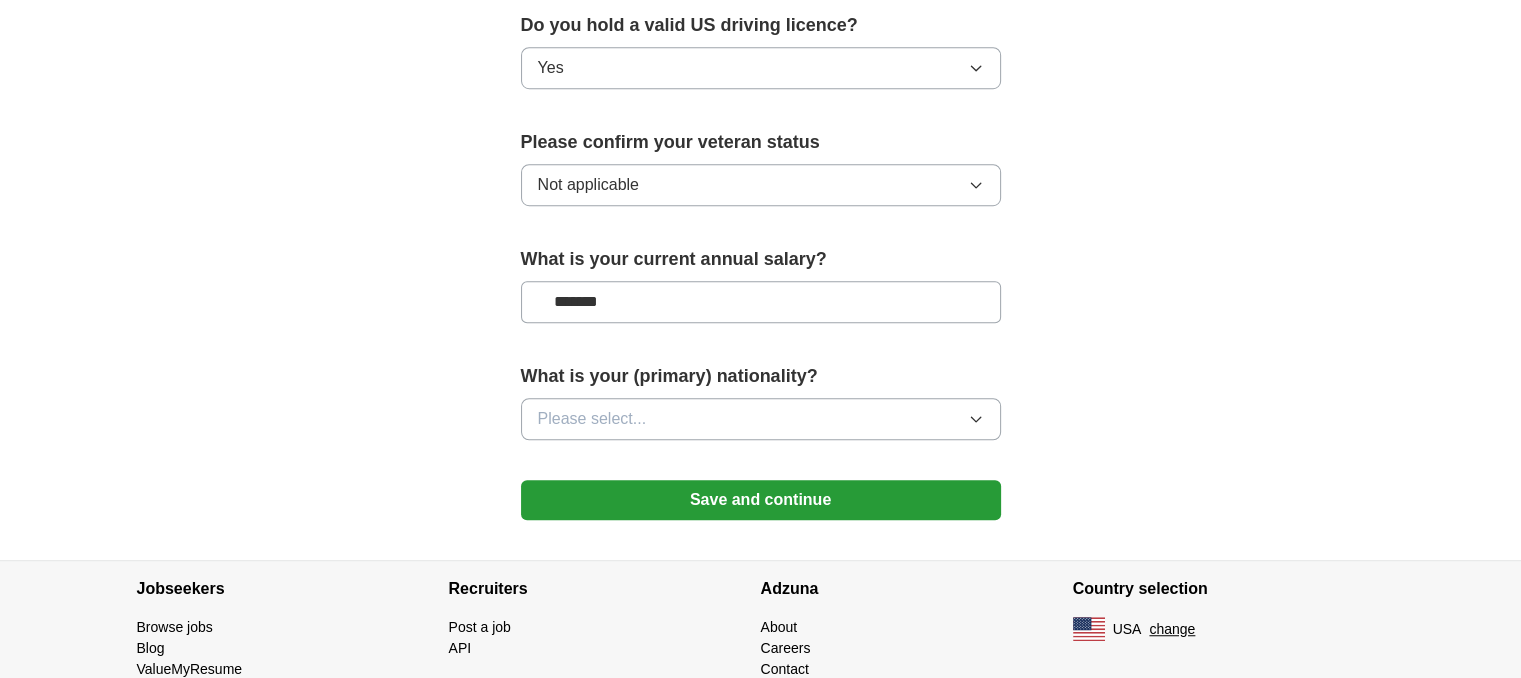type on "*******" 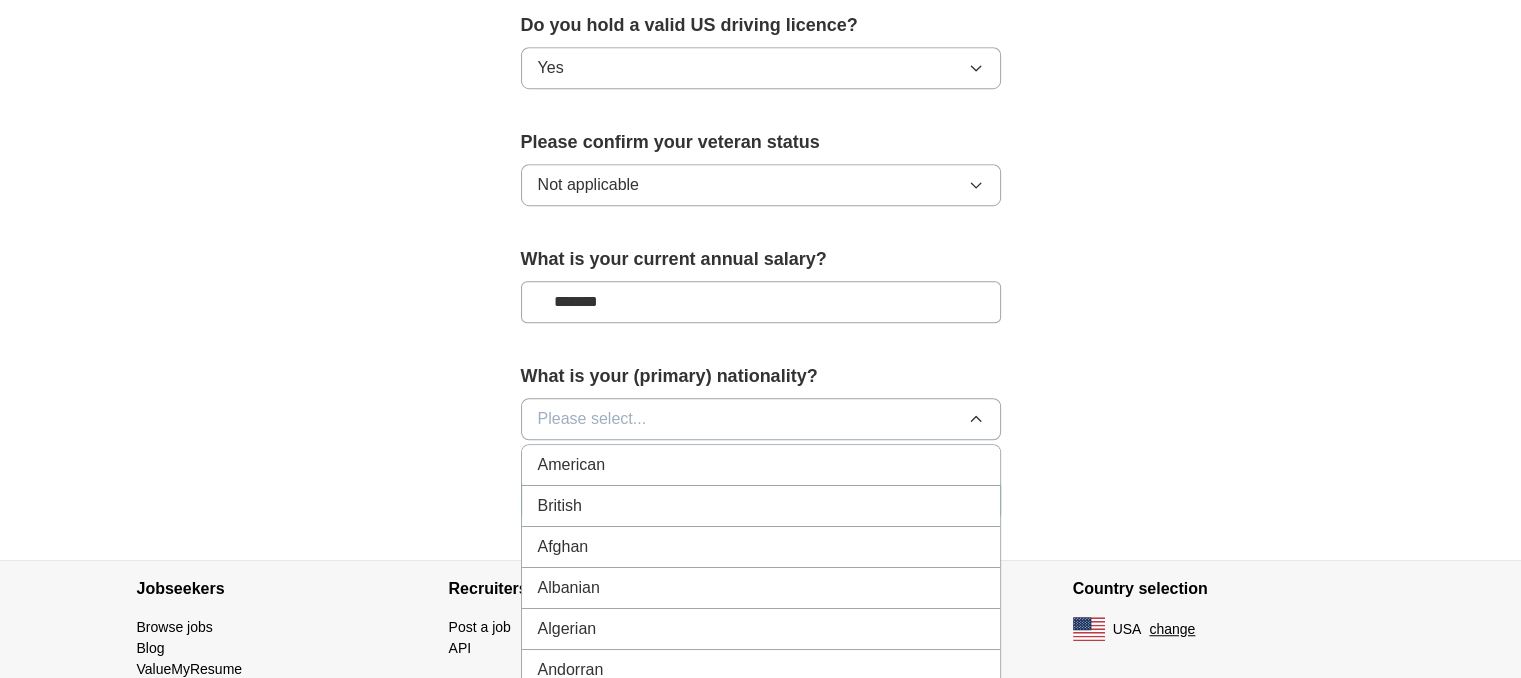 click on "American" at bounding box center (761, 465) 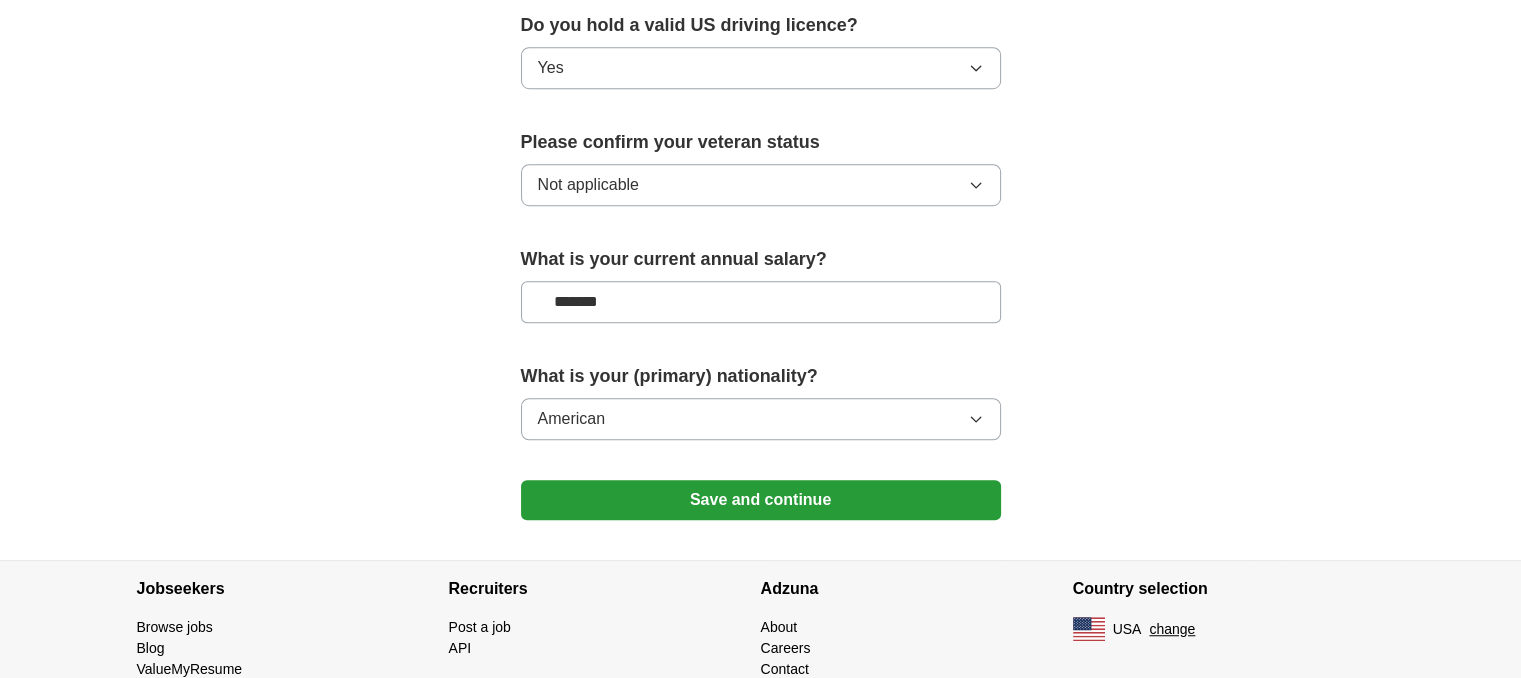click on "American" at bounding box center (761, 419) 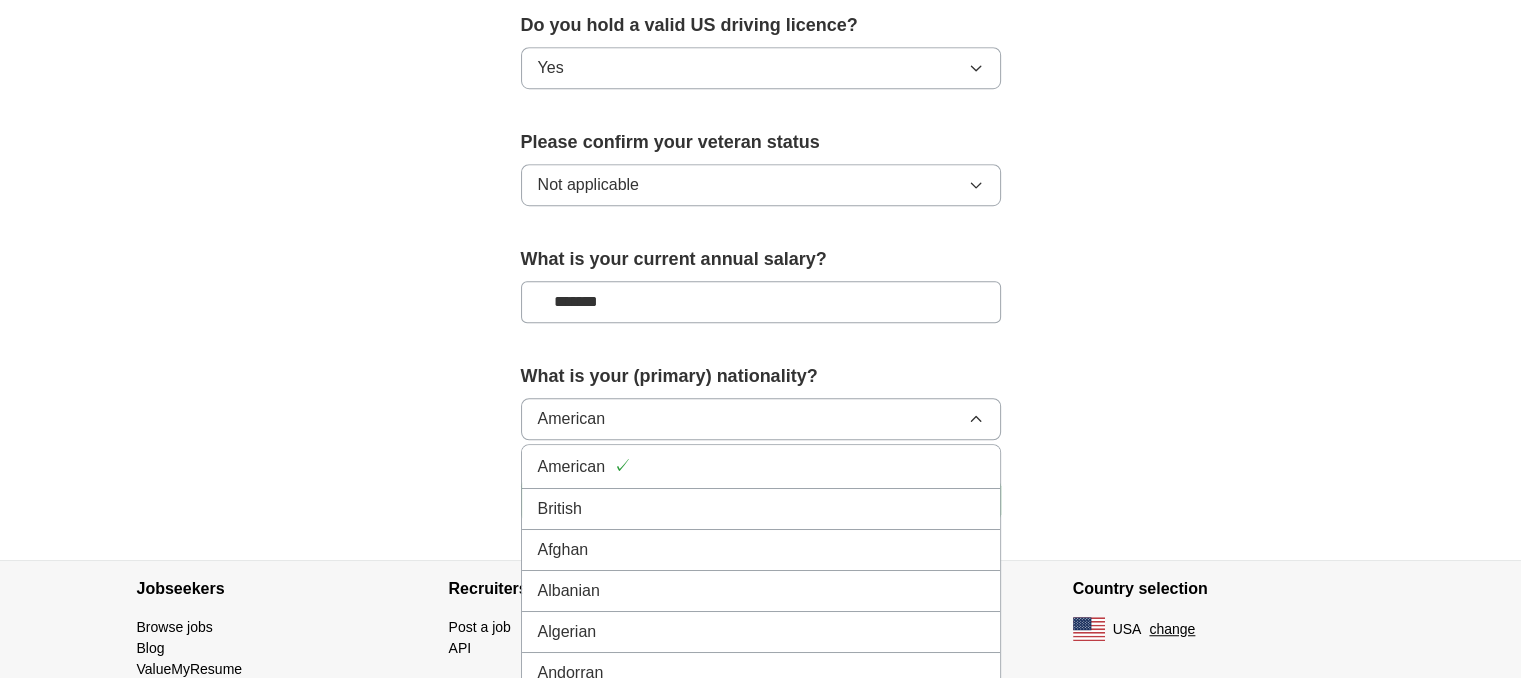 type 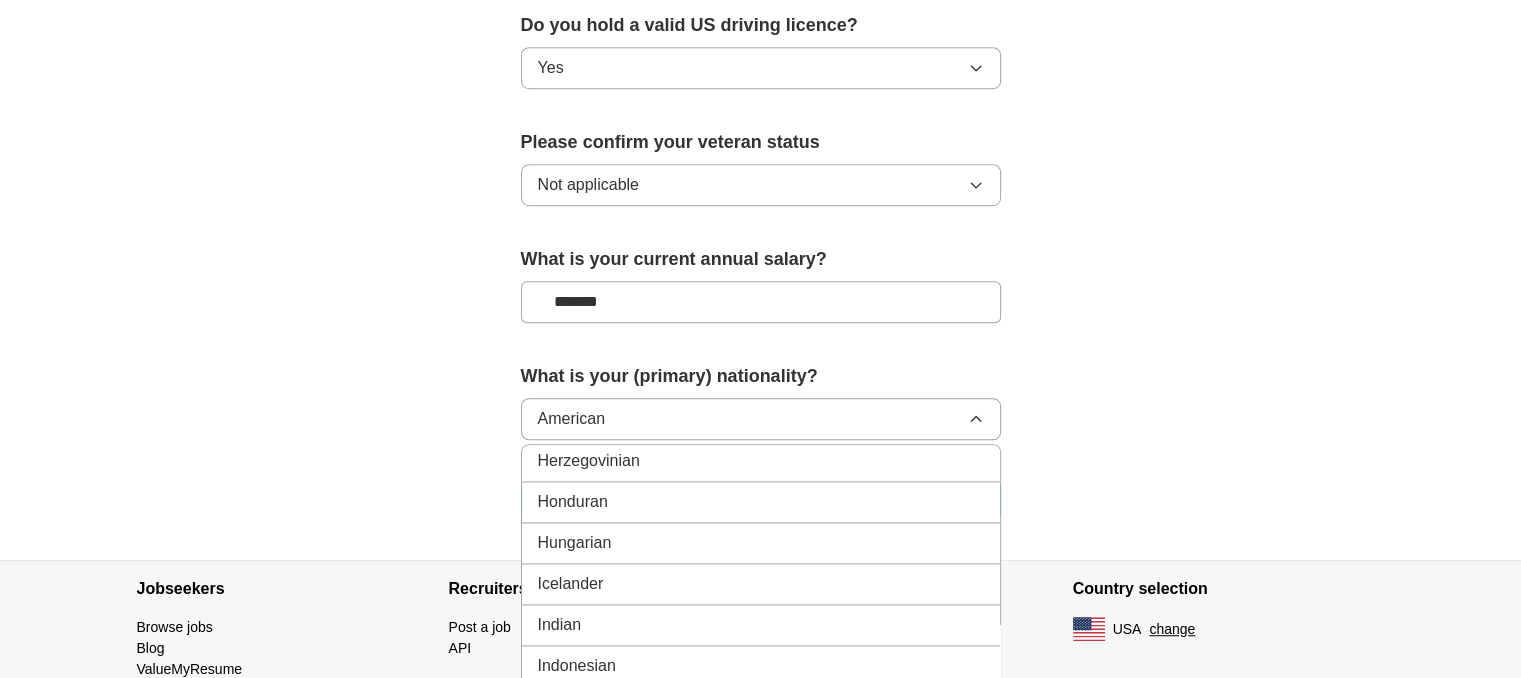 scroll, scrollTop: 3122, scrollLeft: 0, axis: vertical 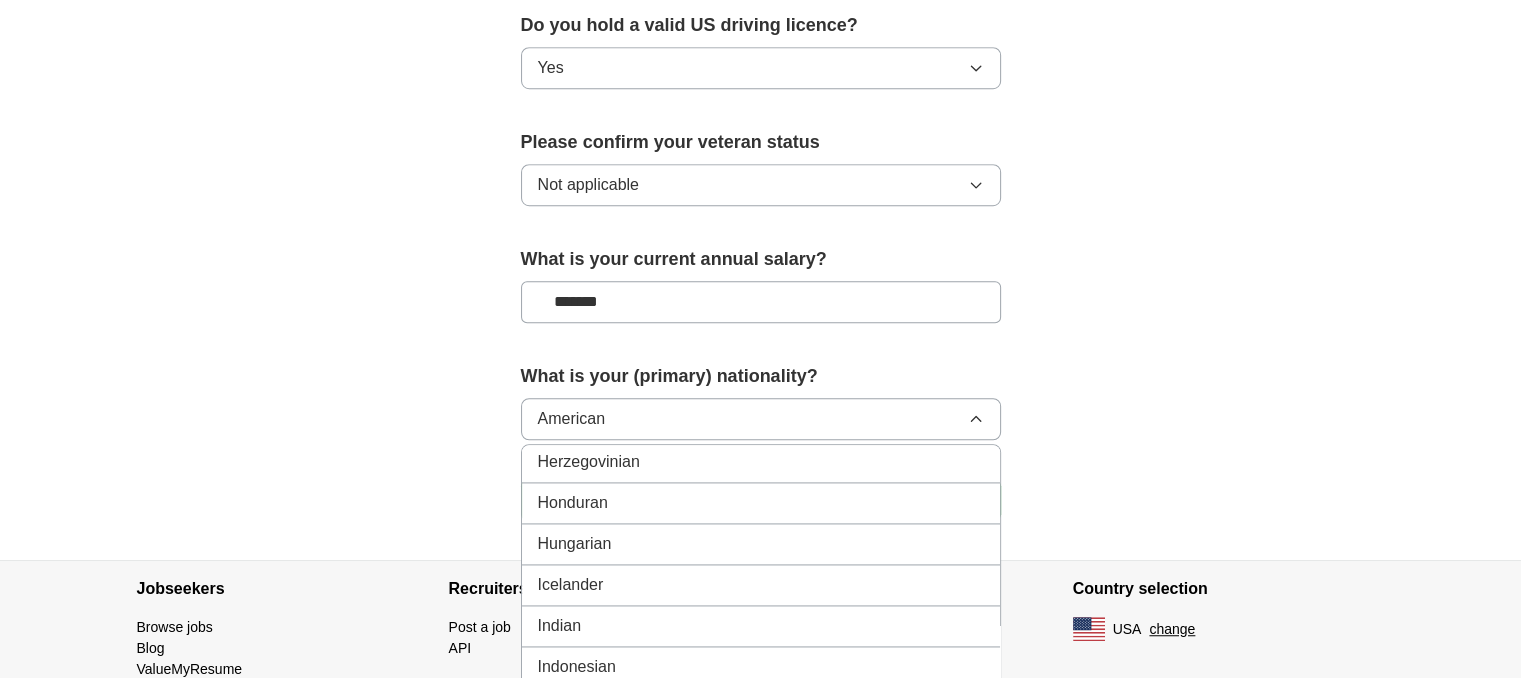 click on "Indian" at bounding box center (761, 626) 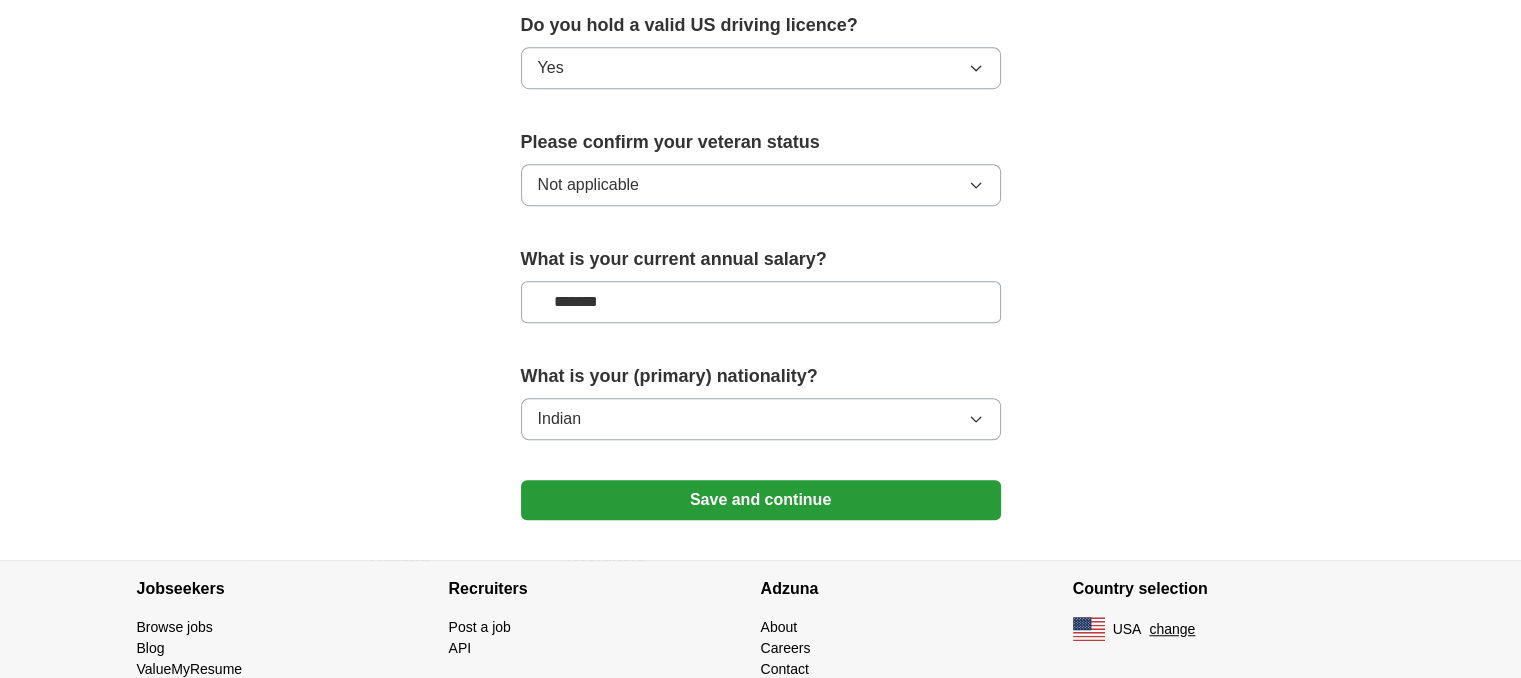 click on "Save and continue" at bounding box center [761, 500] 